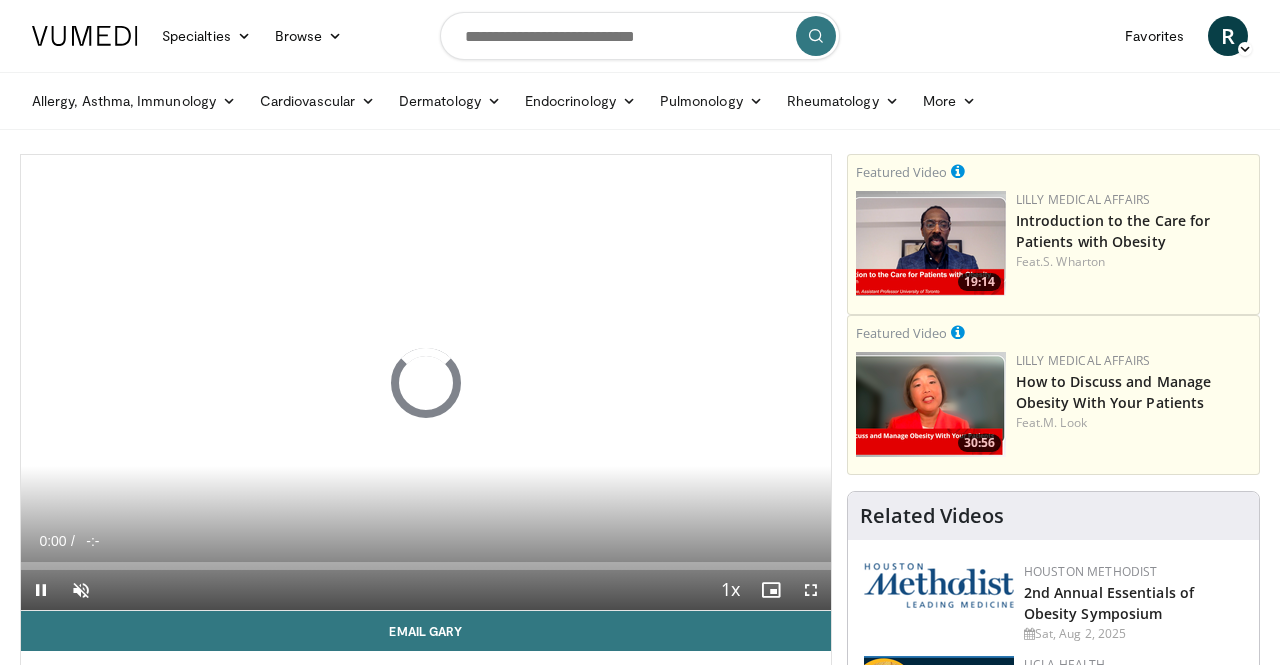 scroll, scrollTop: 22, scrollLeft: 0, axis: vertical 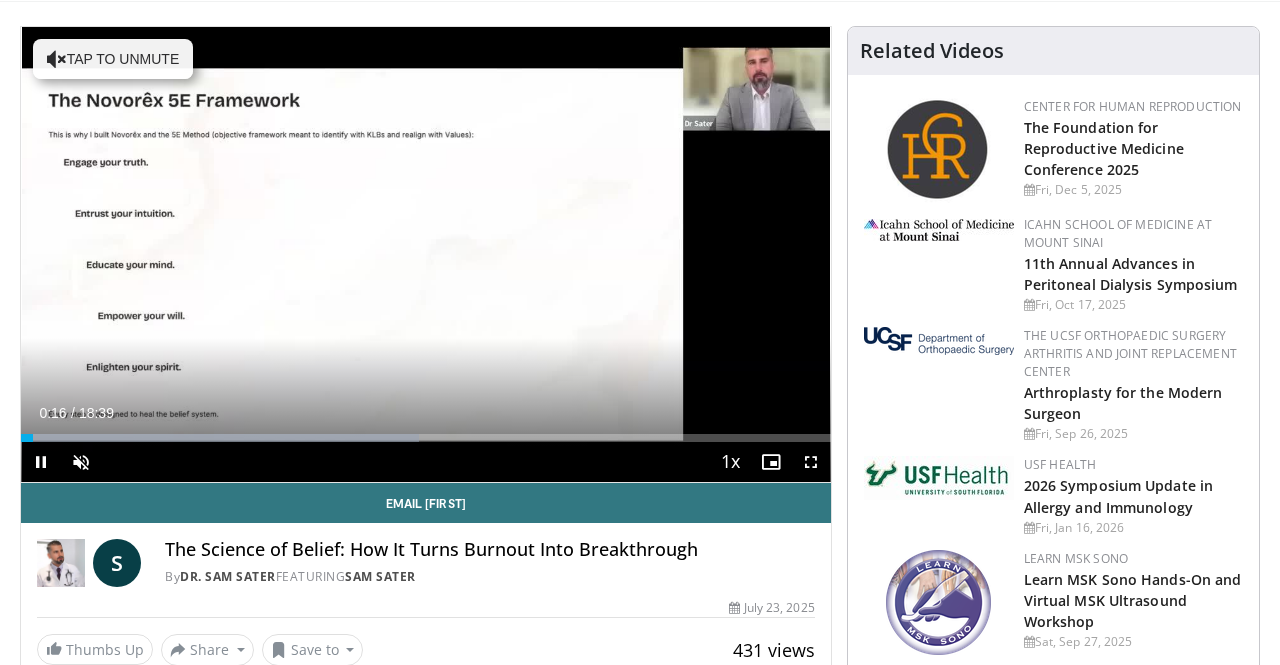 click at bounding box center [41, 462] 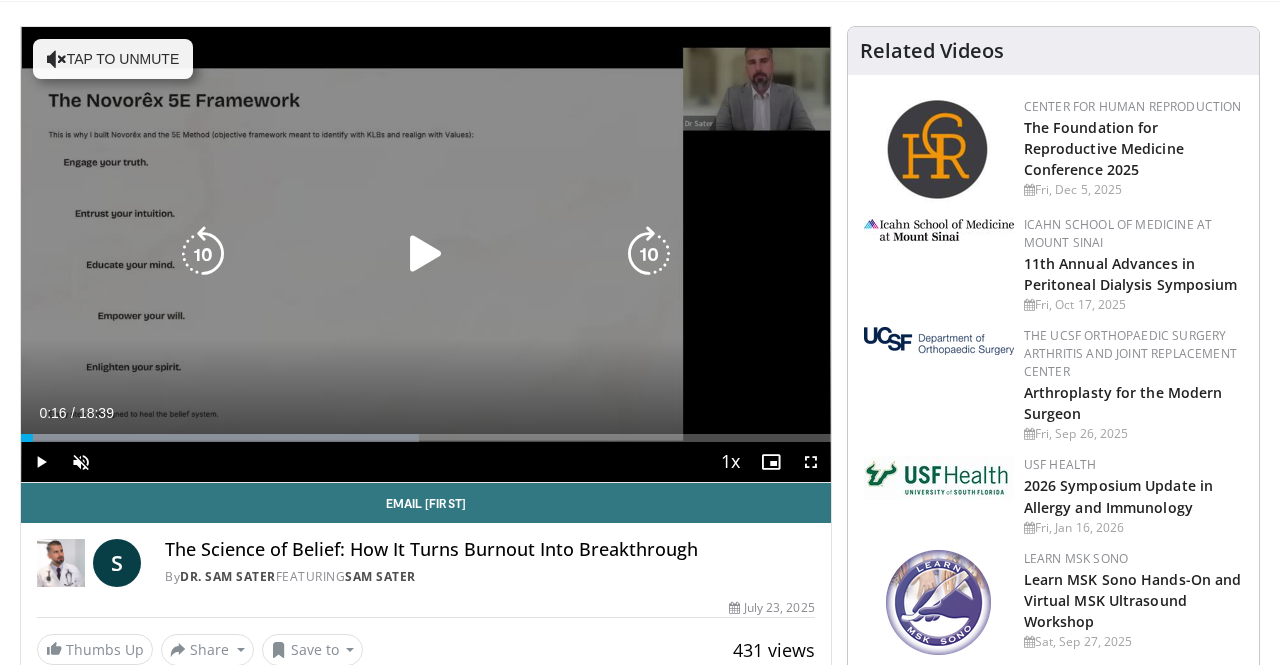 click at bounding box center [426, 254] 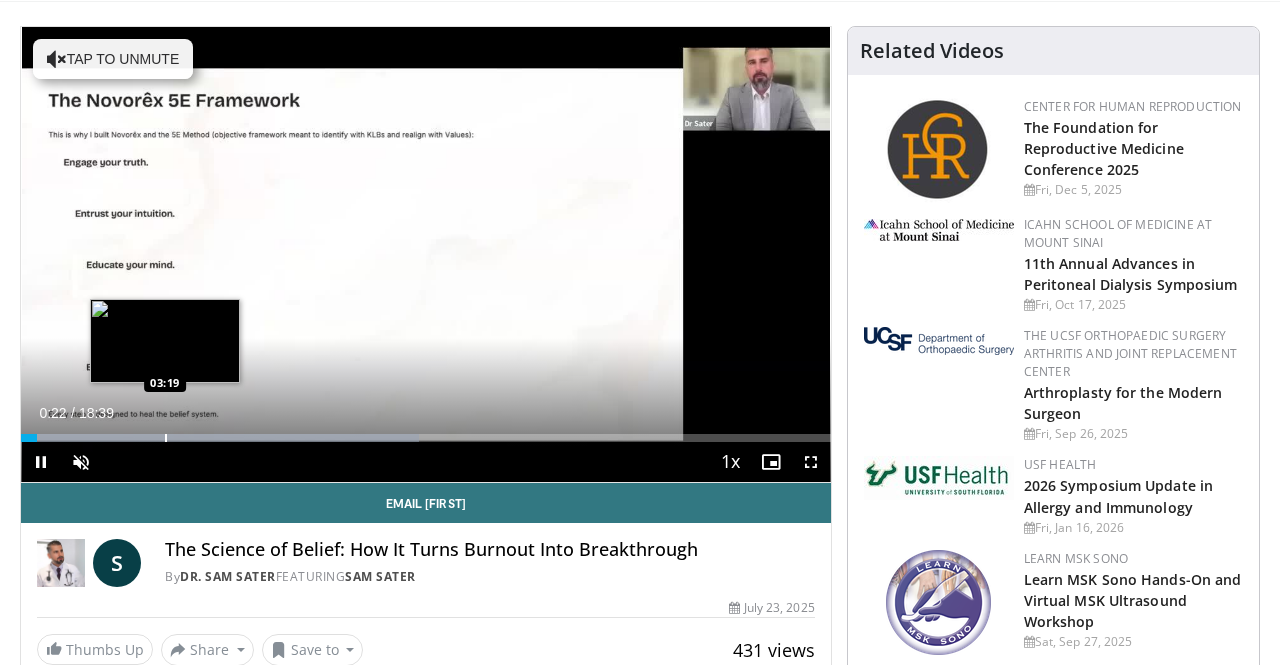 click on "Loaded :  49.12% 00:22 03:19" at bounding box center (426, 432) 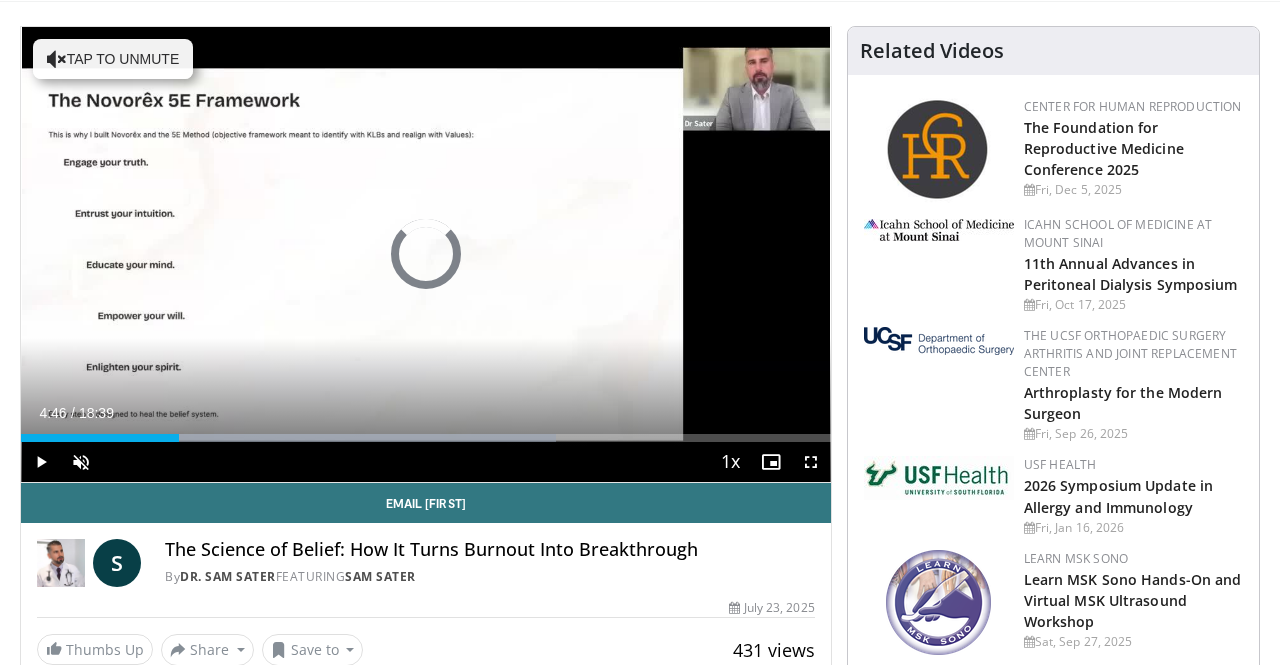 click at bounding box center (288, 438) 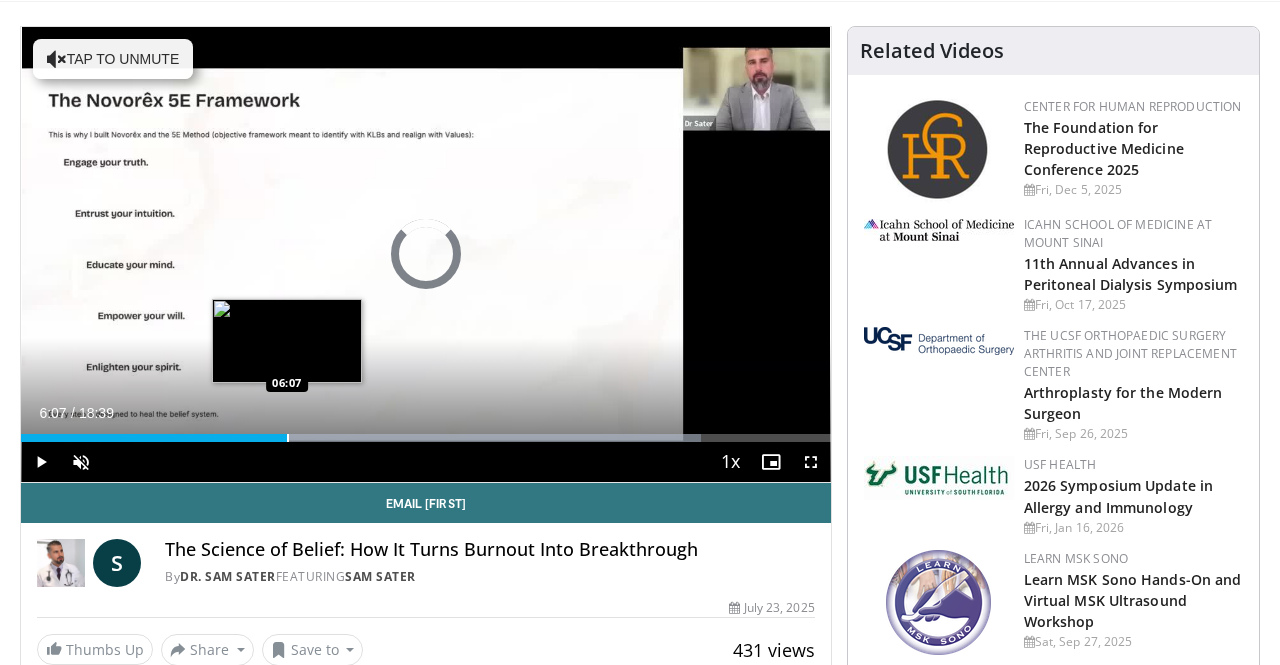 click at bounding box center [288, 438] 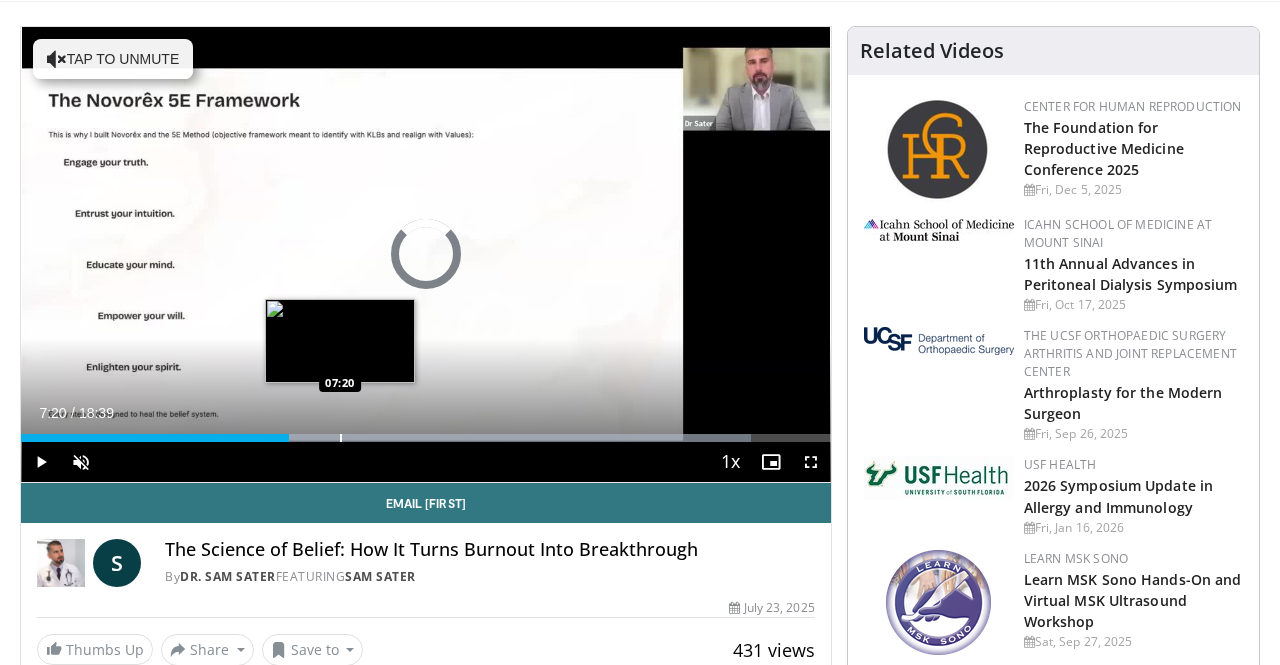 click at bounding box center [341, 438] 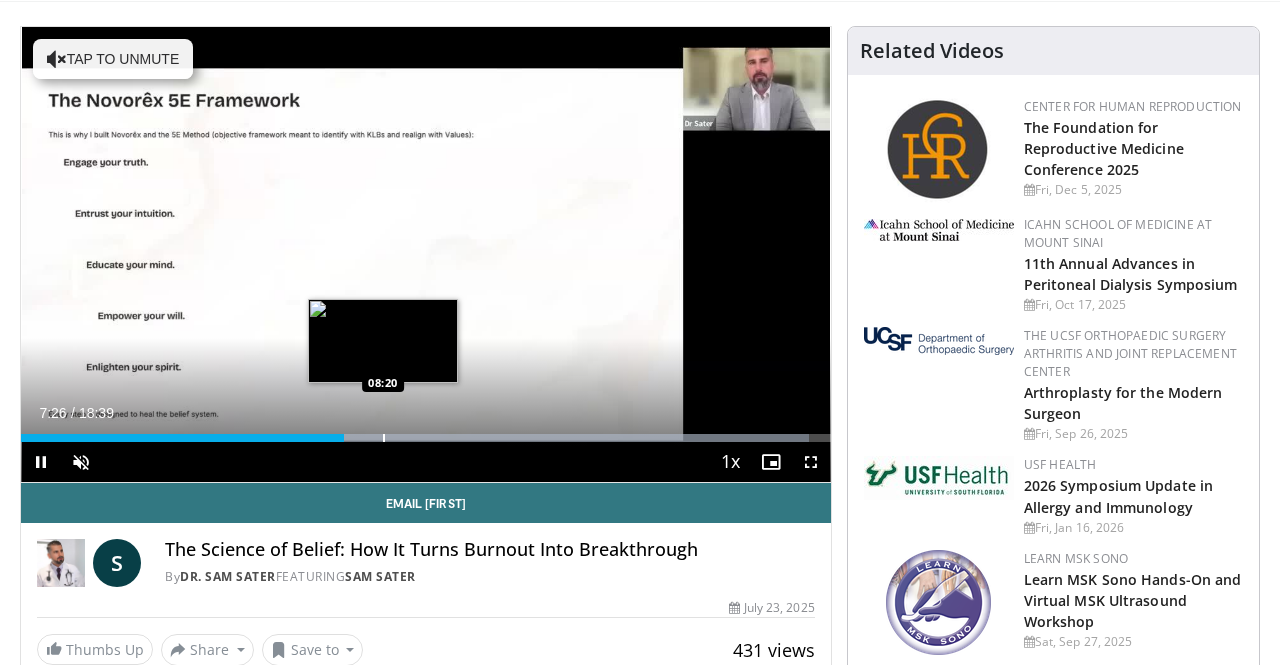 click at bounding box center (384, 438) 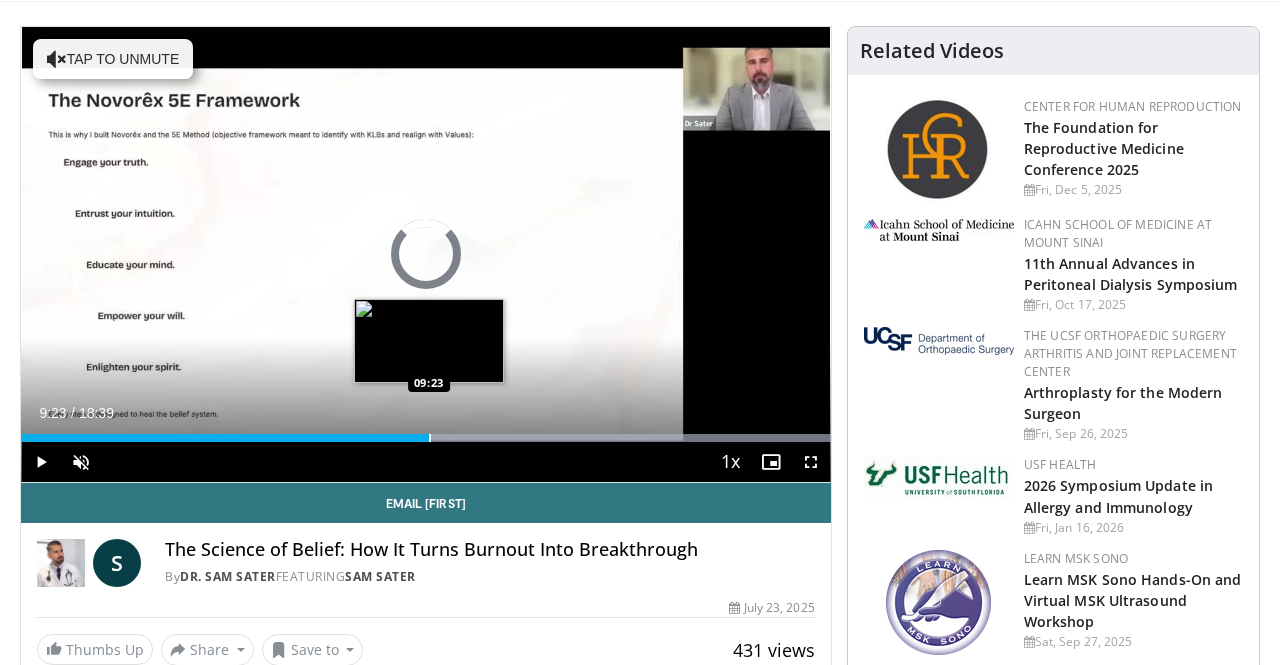 click at bounding box center (430, 438) 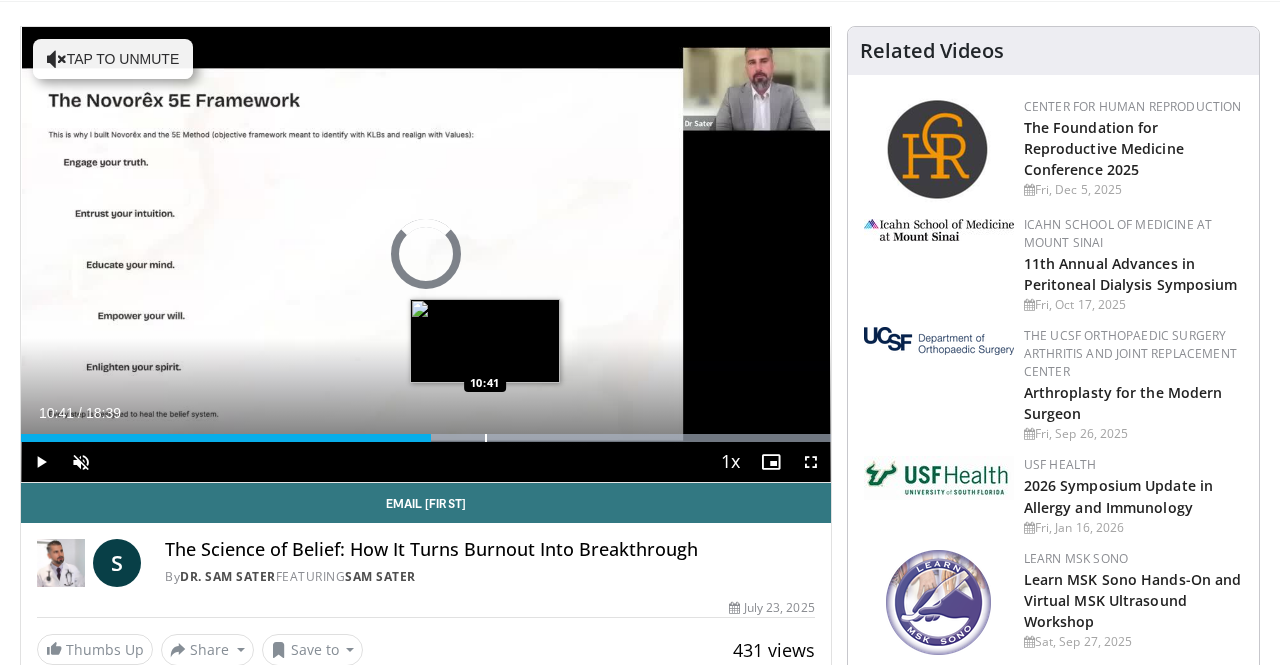click on "Loaded :  99.99% 09:26 10:41" at bounding box center [426, 432] 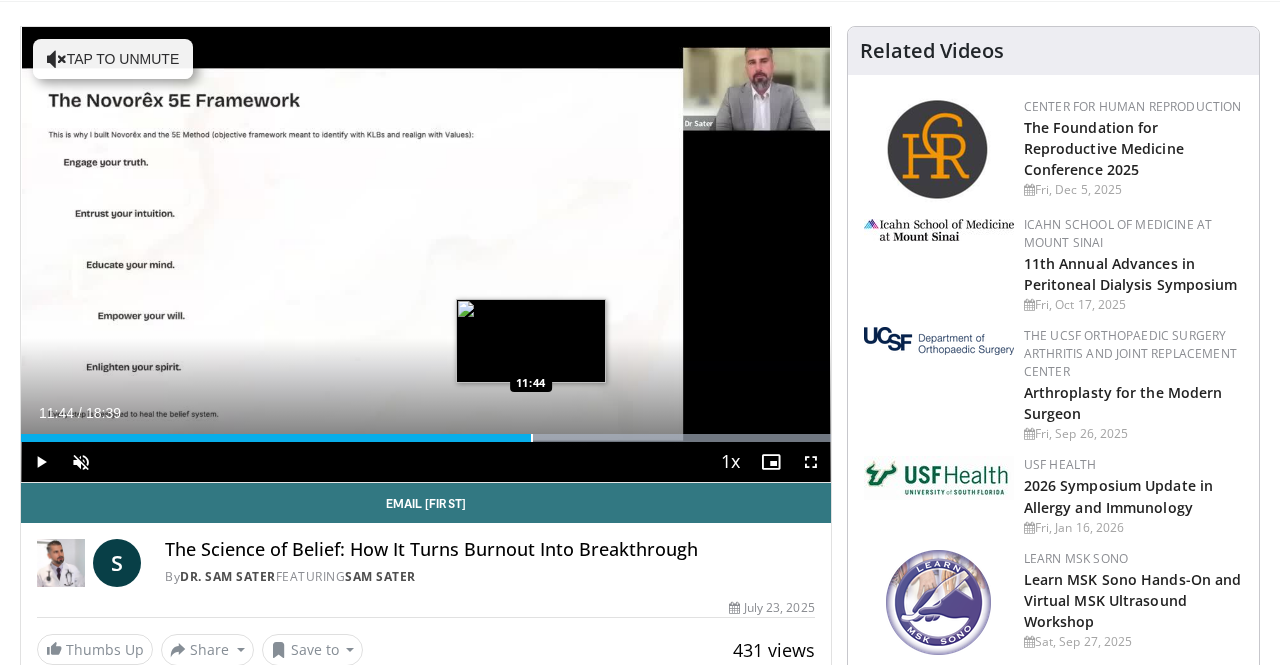 click at bounding box center (532, 438) 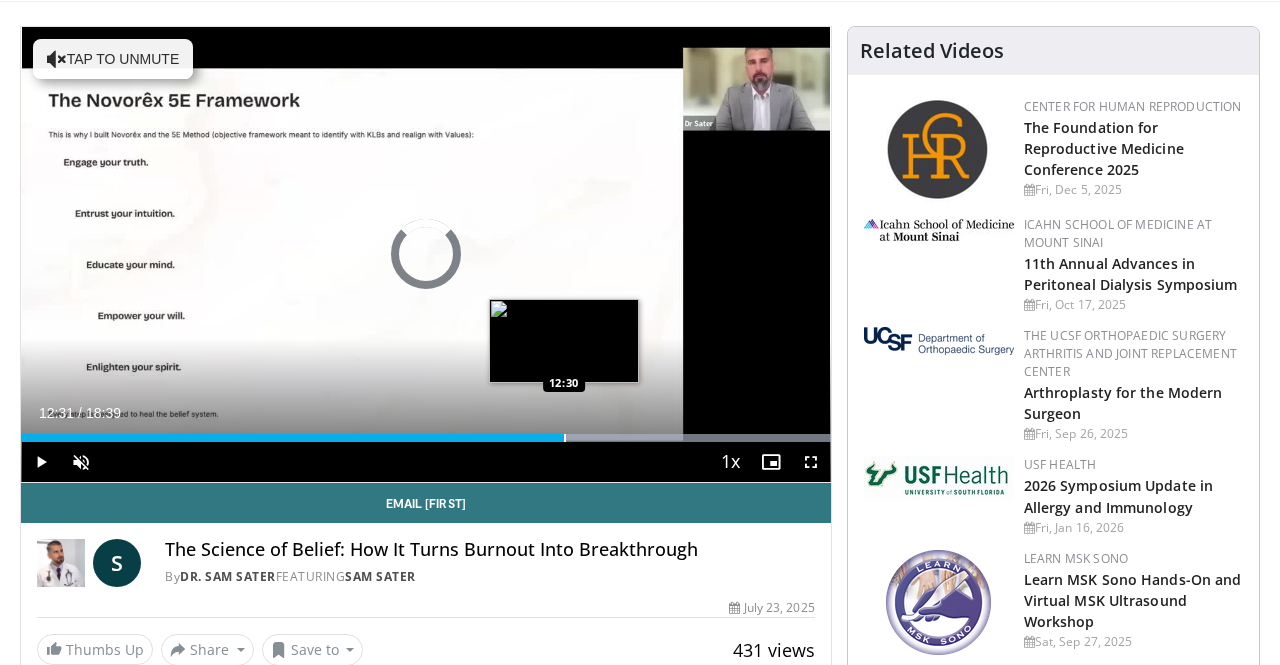 click at bounding box center (565, 438) 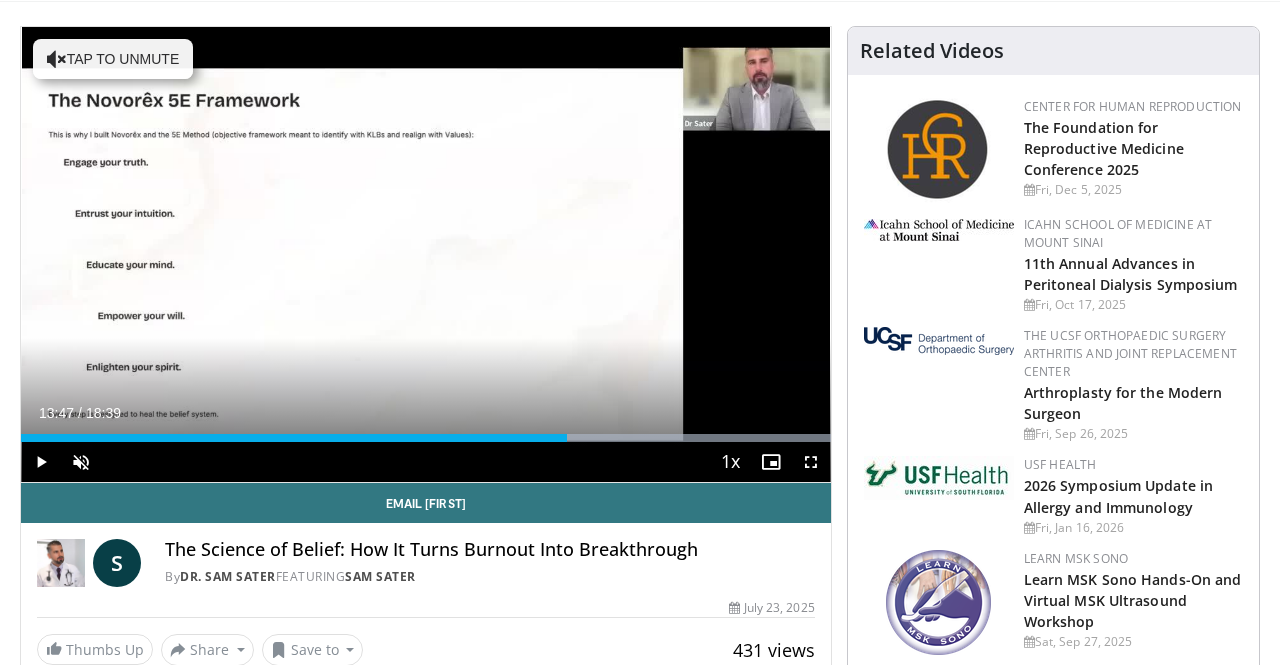 click at bounding box center (621, 438) 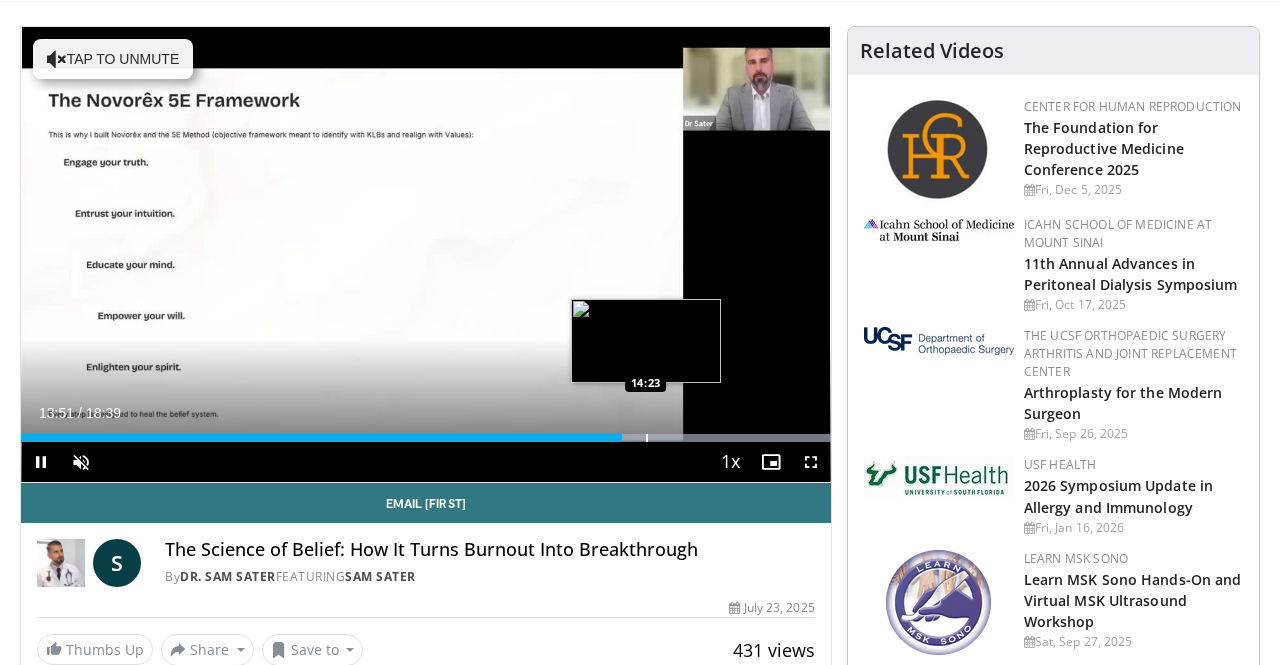 click at bounding box center (647, 438) 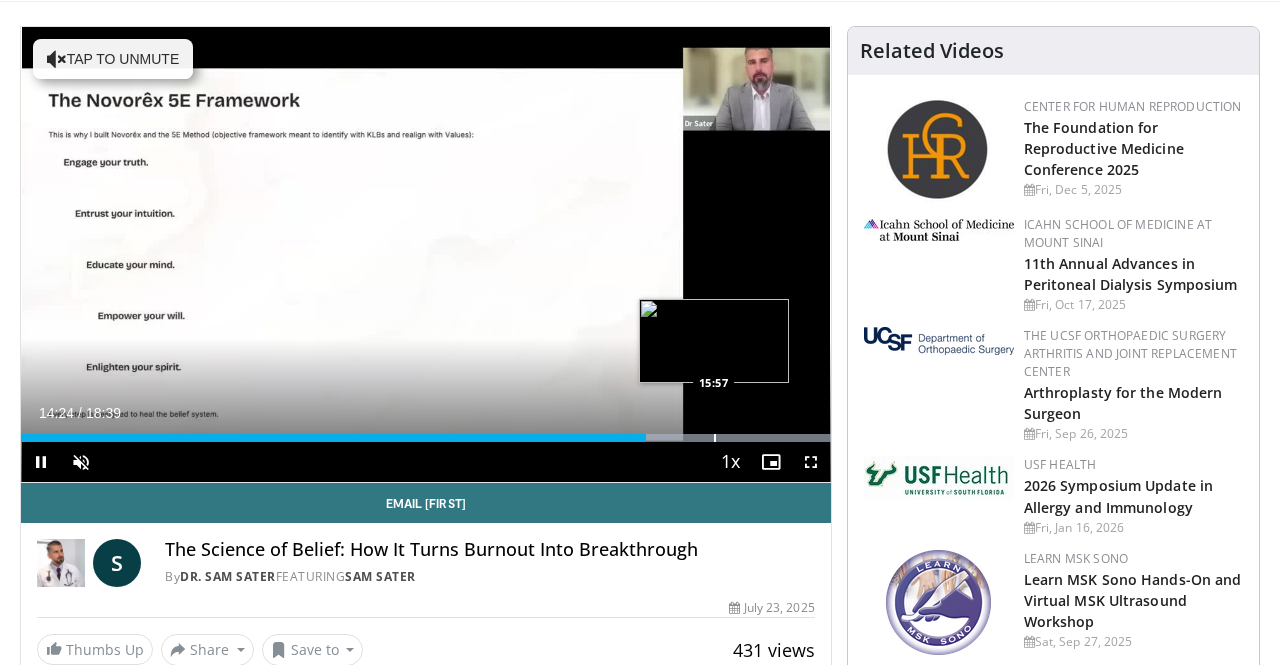 click at bounding box center (715, 438) 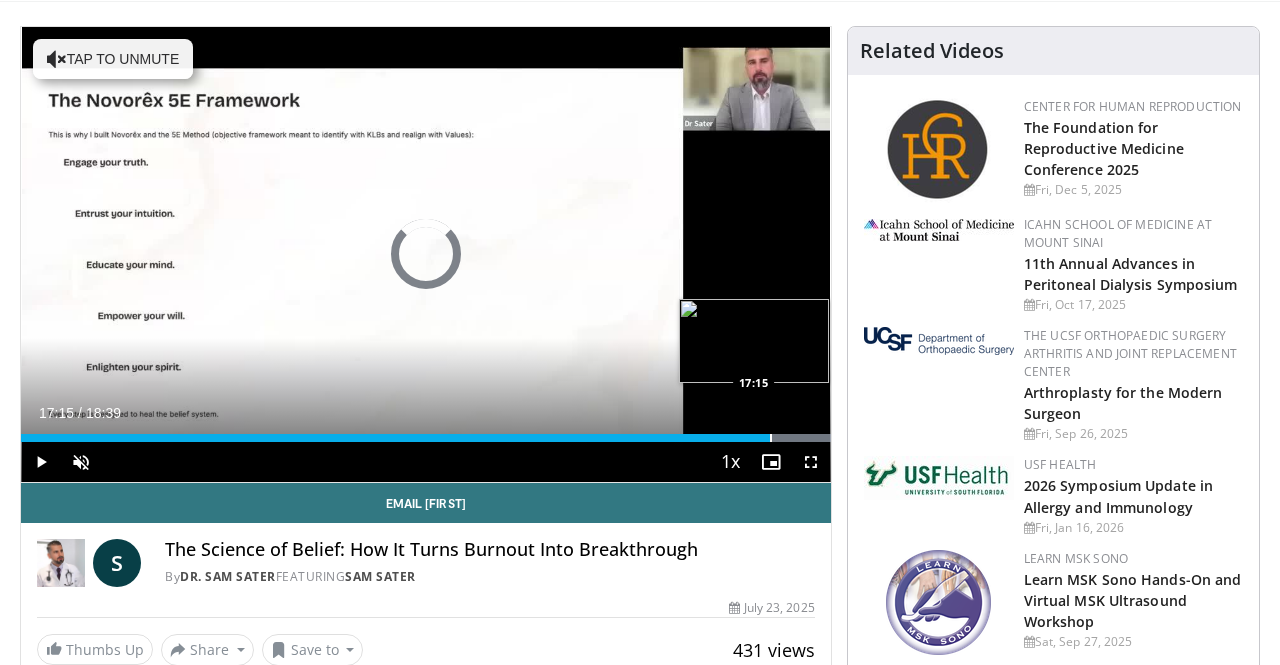 click at bounding box center (771, 438) 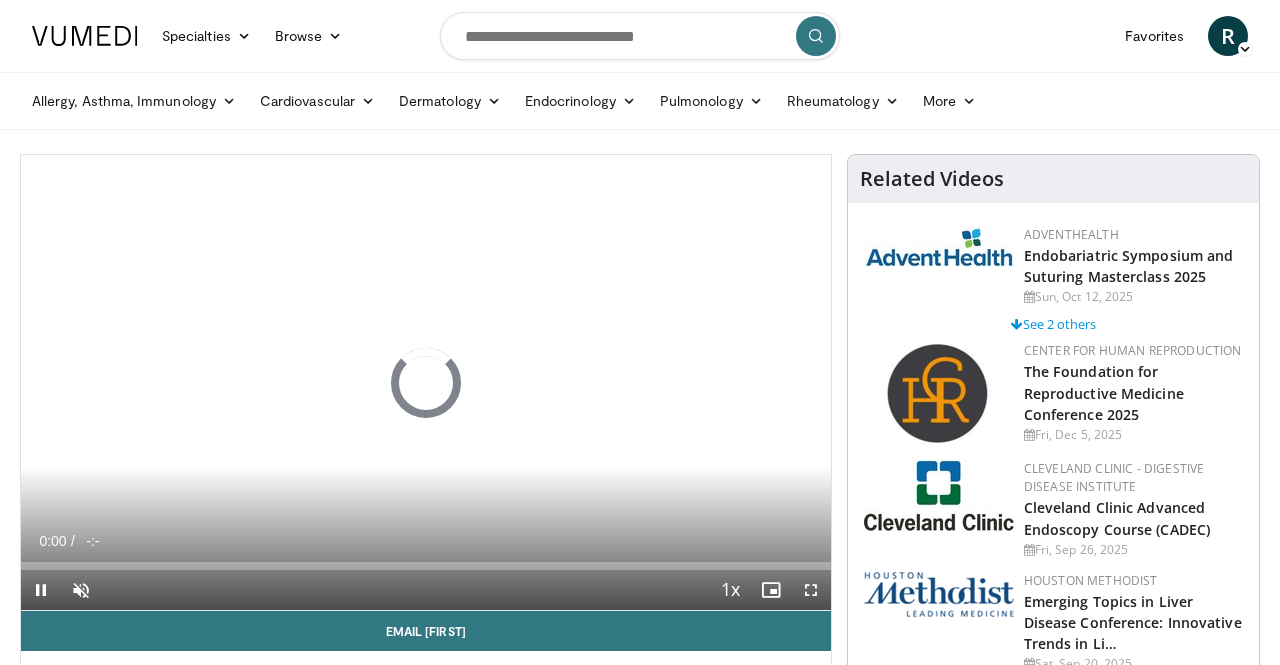 scroll, scrollTop: 0, scrollLeft: 0, axis: both 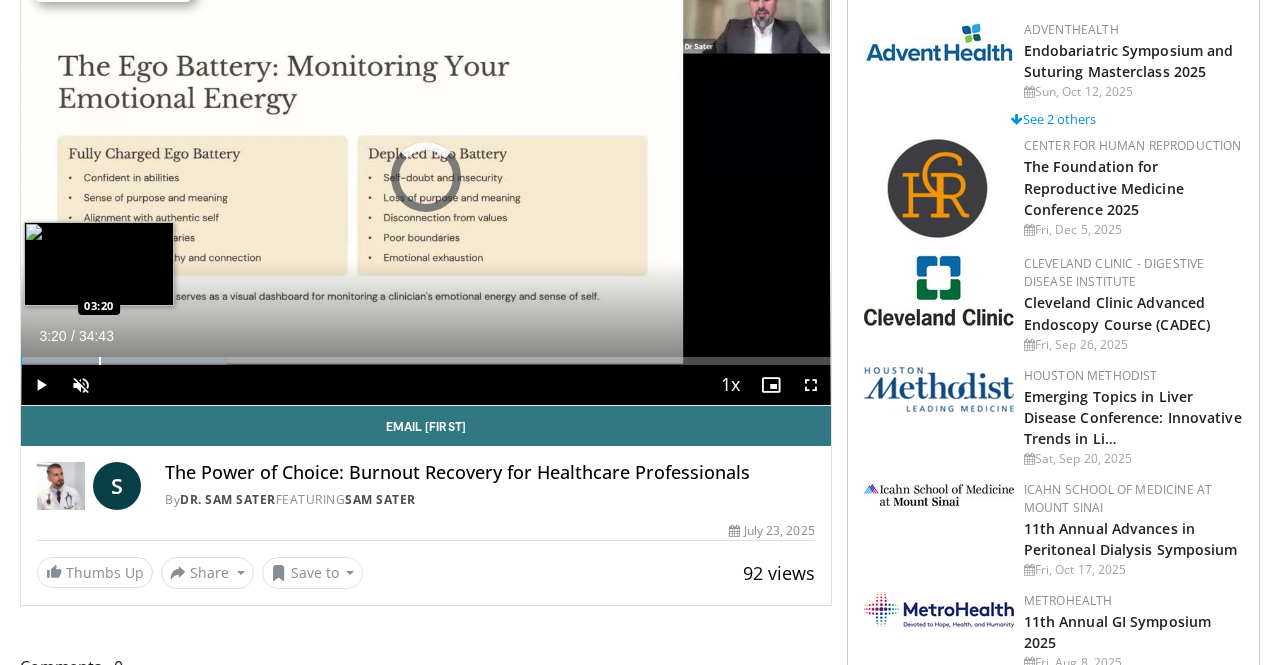 click at bounding box center (100, 361) 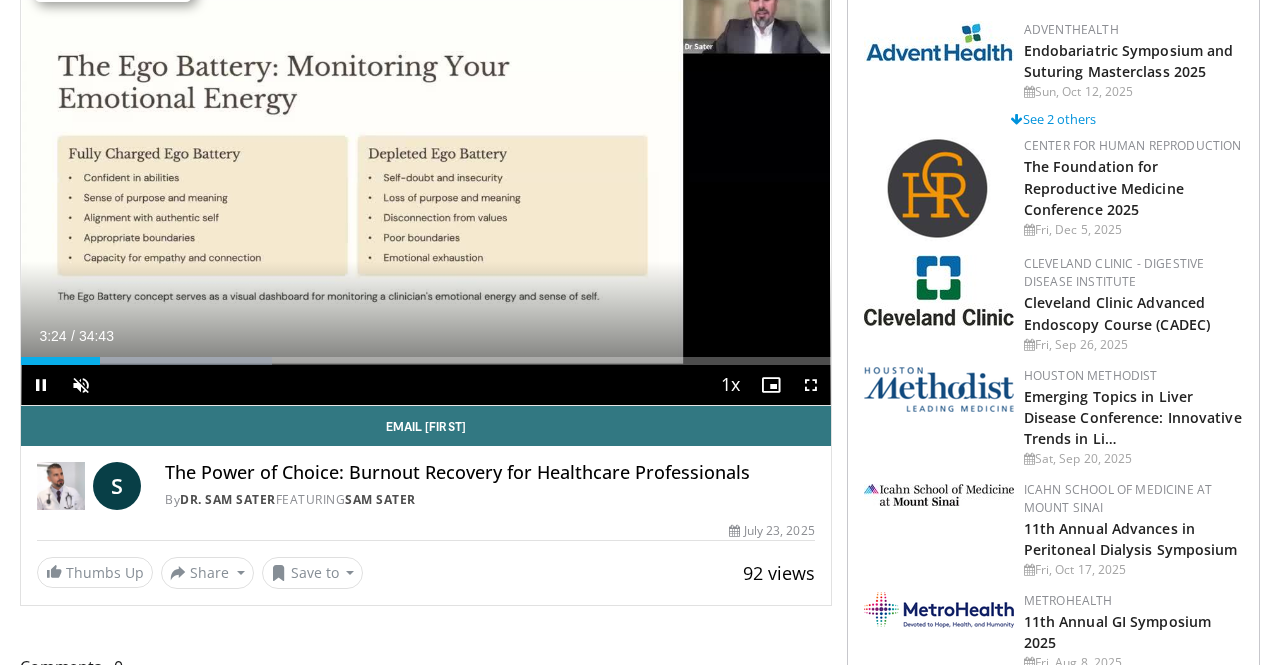 click at bounding box center [811, 385] 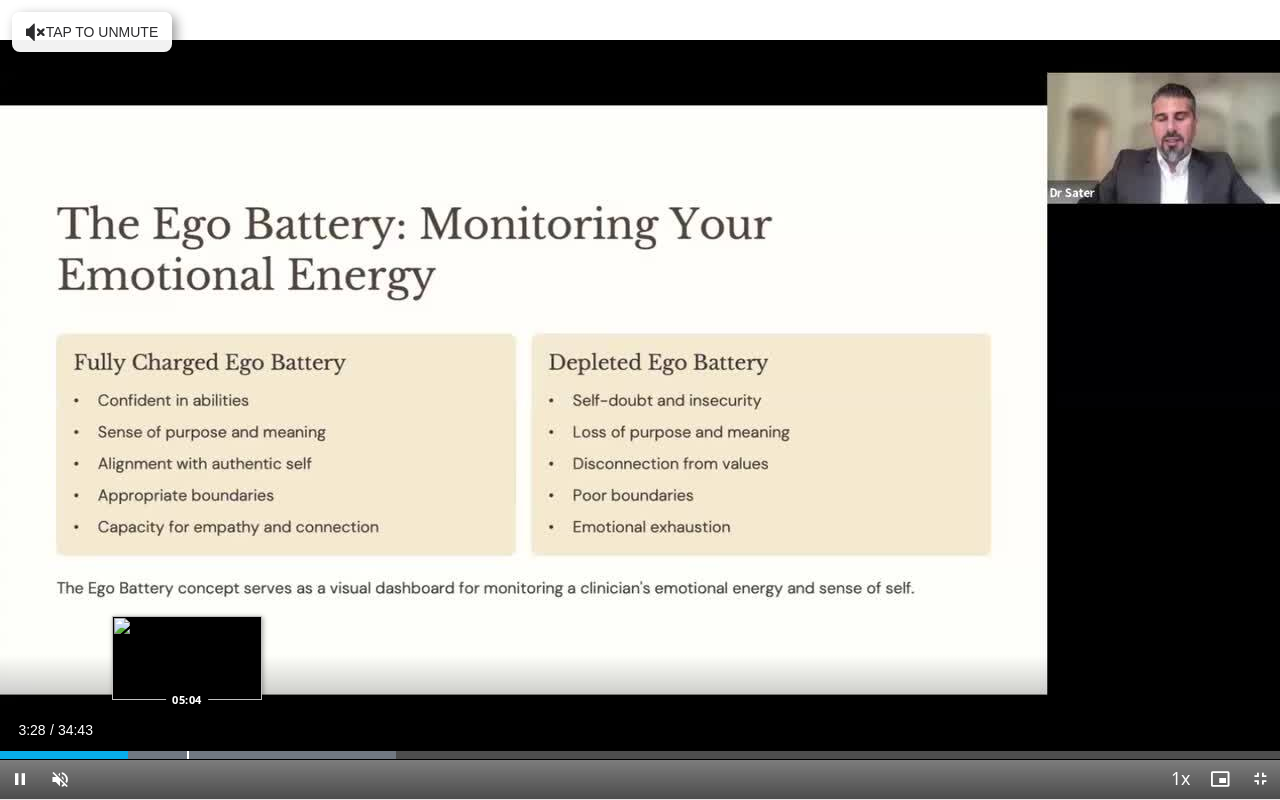 click on "10 seconds
Tap to unmute" at bounding box center (640, 399) 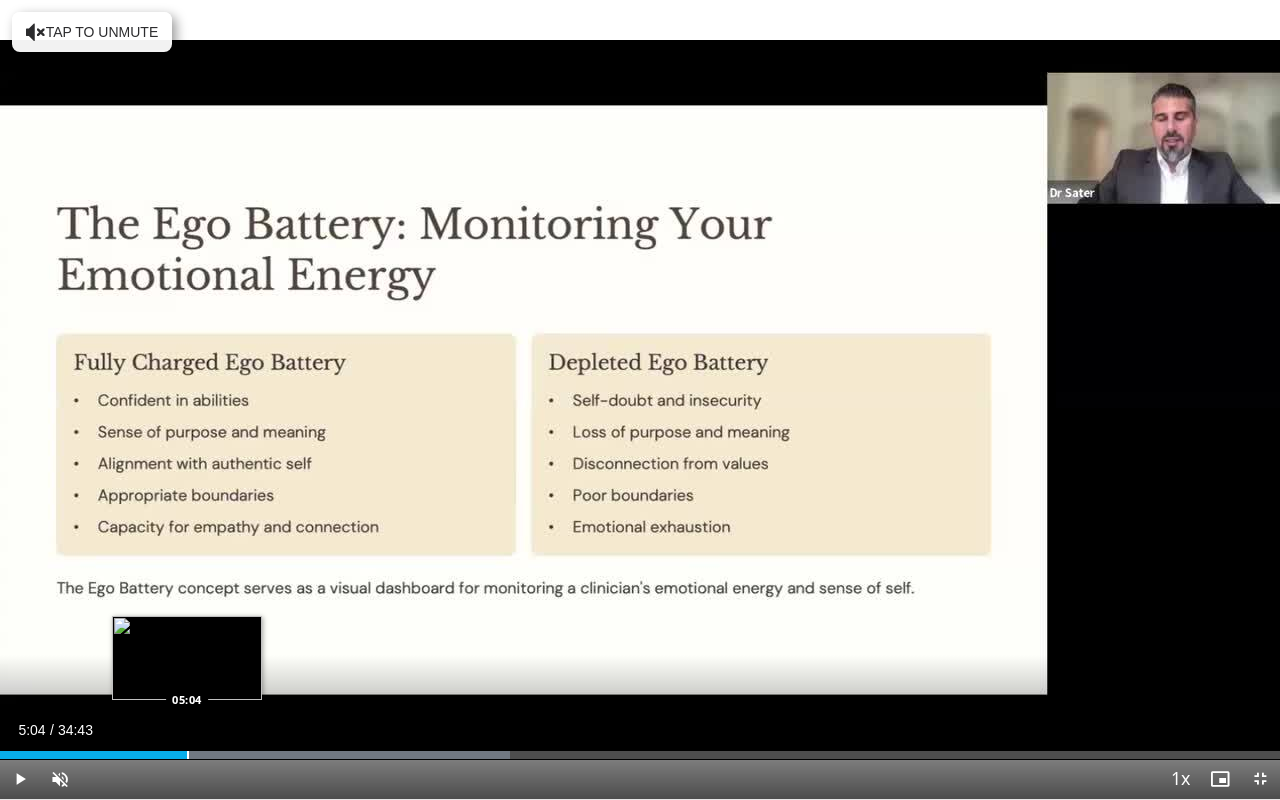 click at bounding box center [188, 755] 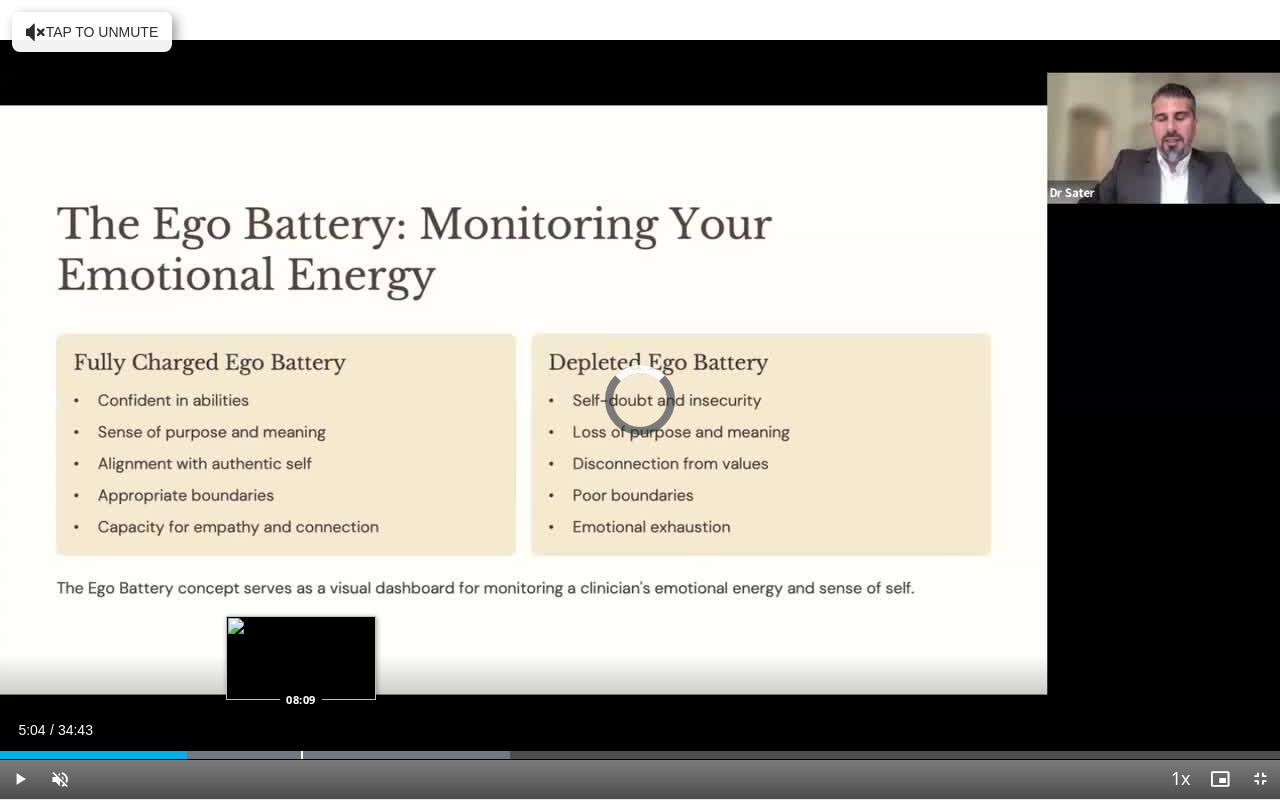 click at bounding box center (302, 755) 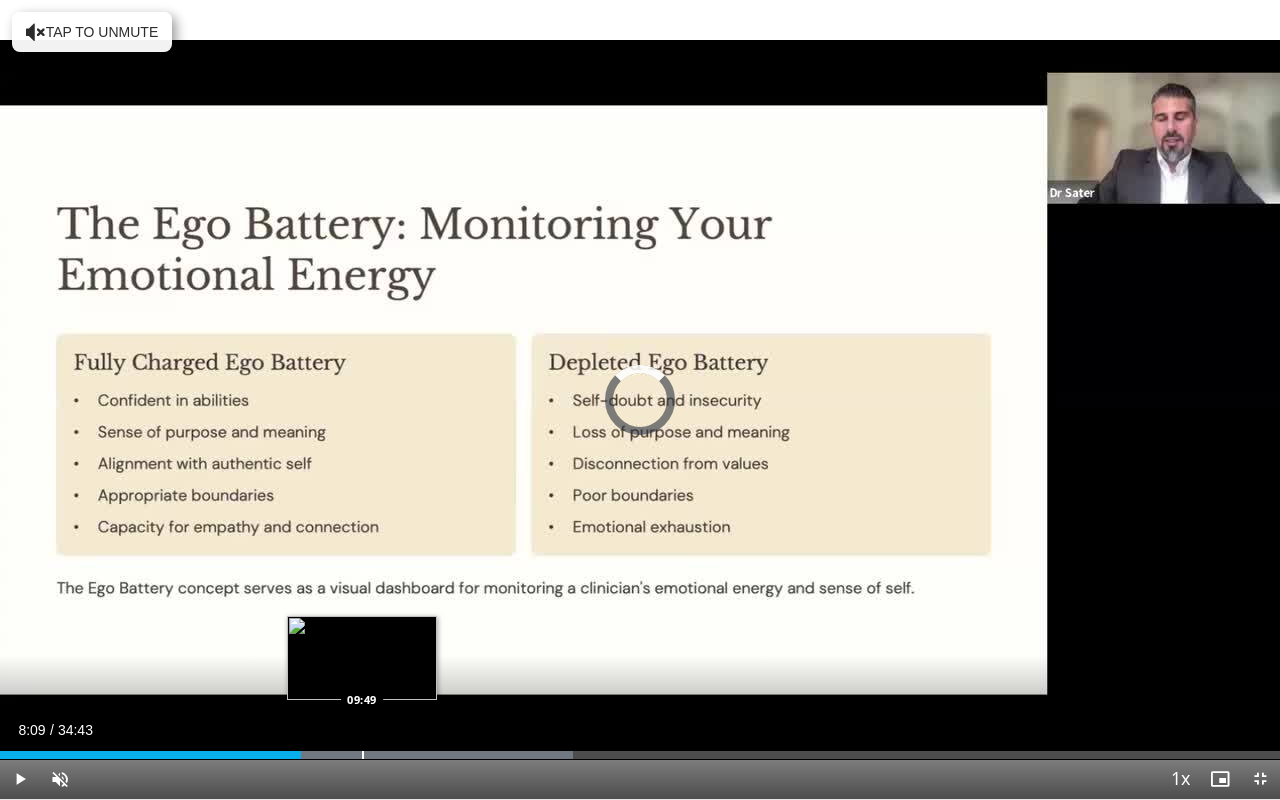 click at bounding box center (363, 755) 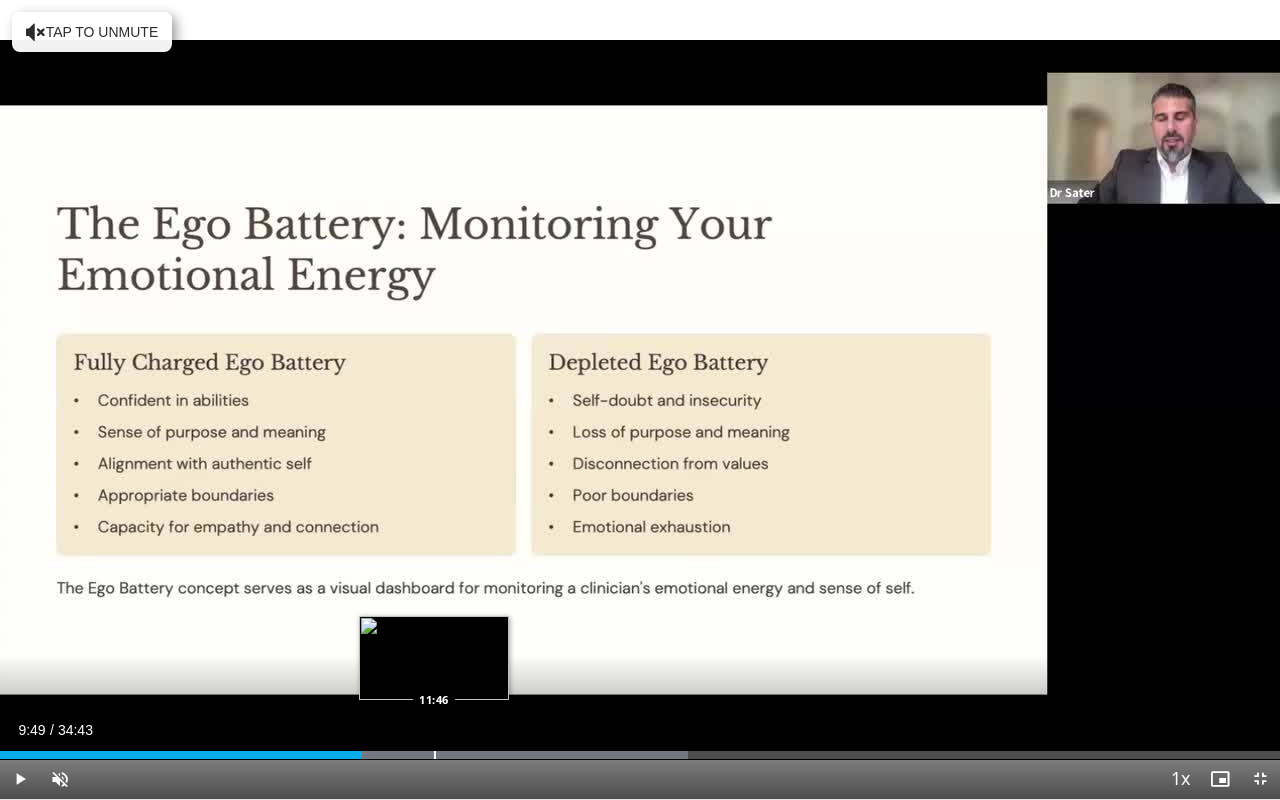 click on "Loaded :  53.76% 09:49 11:46" at bounding box center (640, 749) 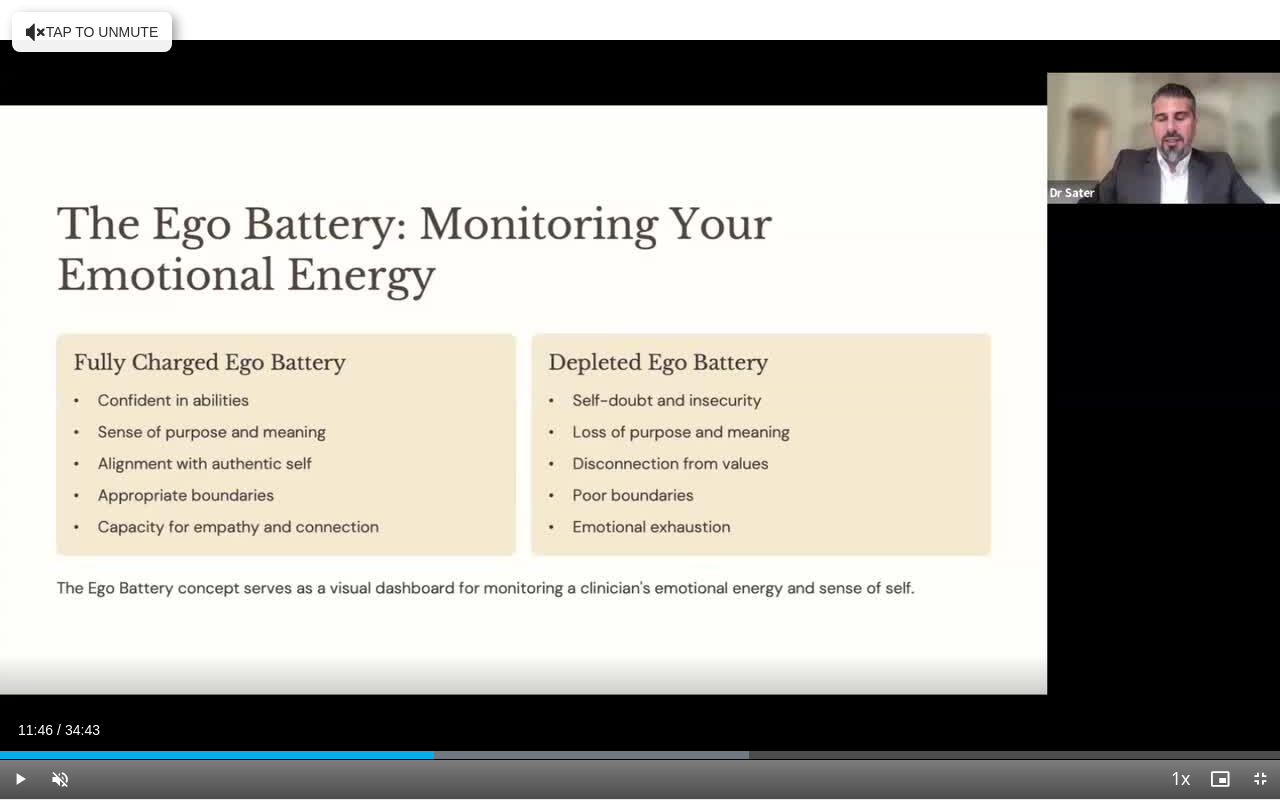 click on "Loaded :  58.55% 11:46 11:46" at bounding box center [640, 749] 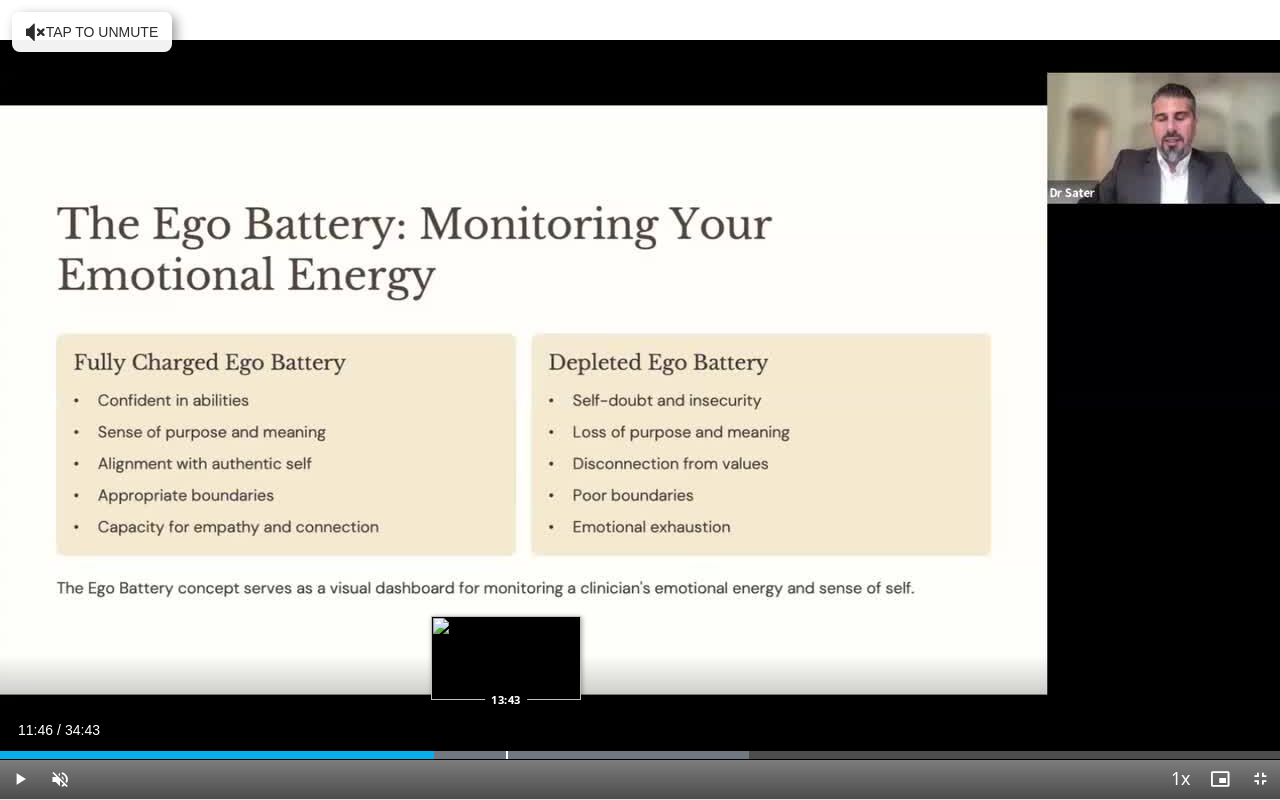 click on "Loaded :  58.55% 11:46 13:43" at bounding box center (640, 749) 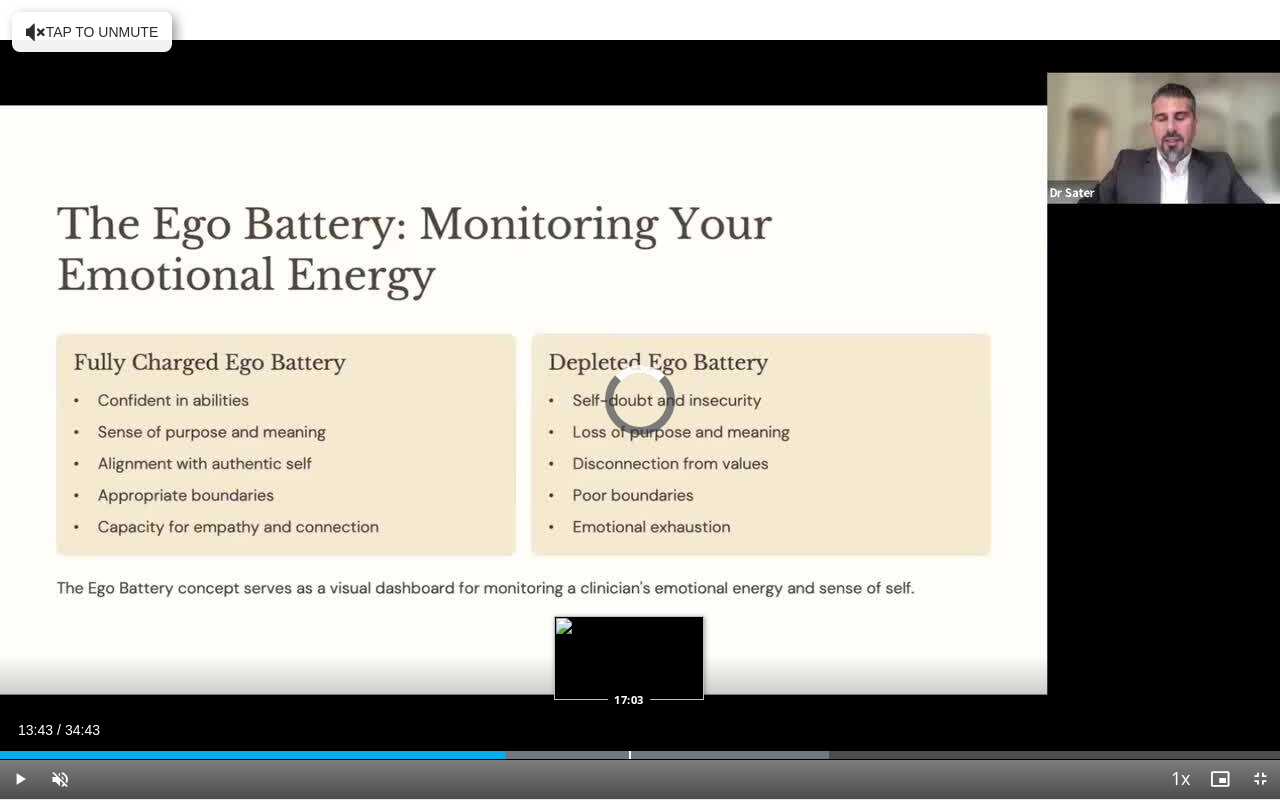 click on "Loaded :  64.74% 13:43 17:03" at bounding box center (640, 749) 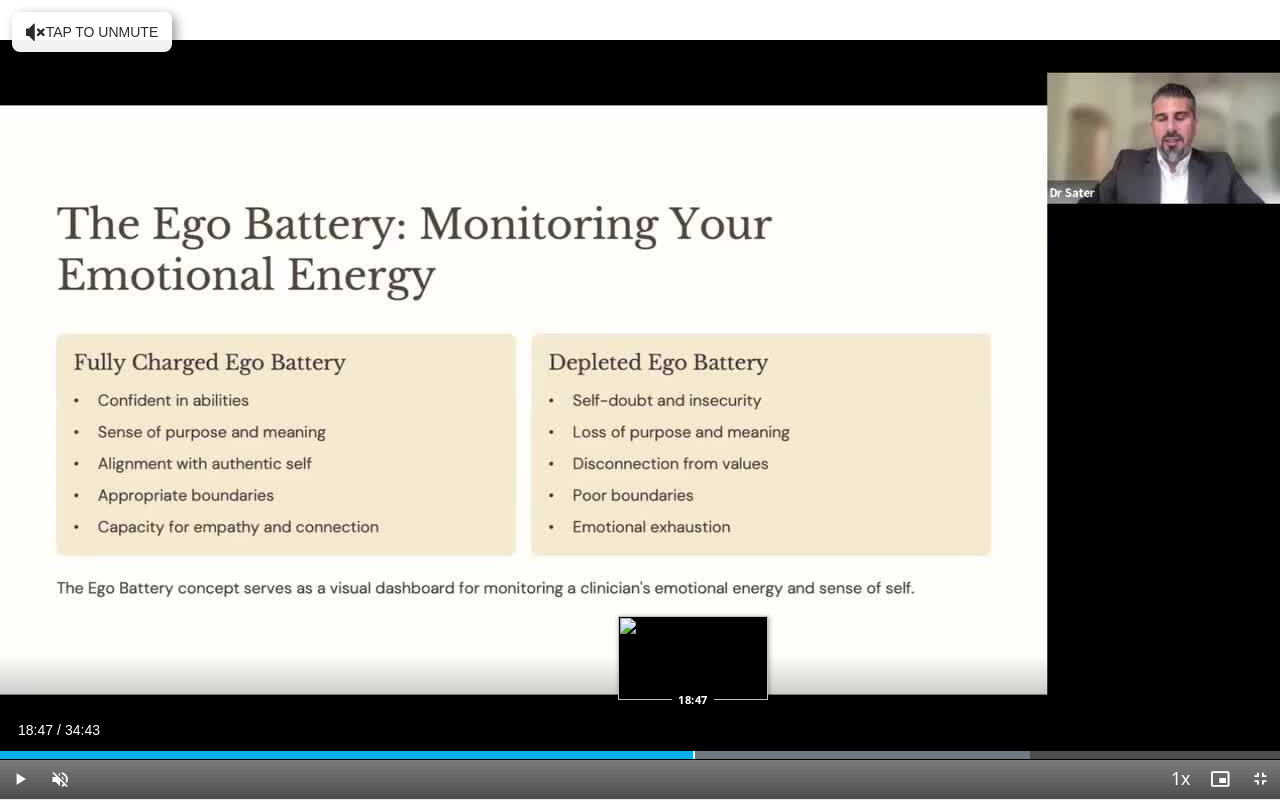 click at bounding box center (694, 755) 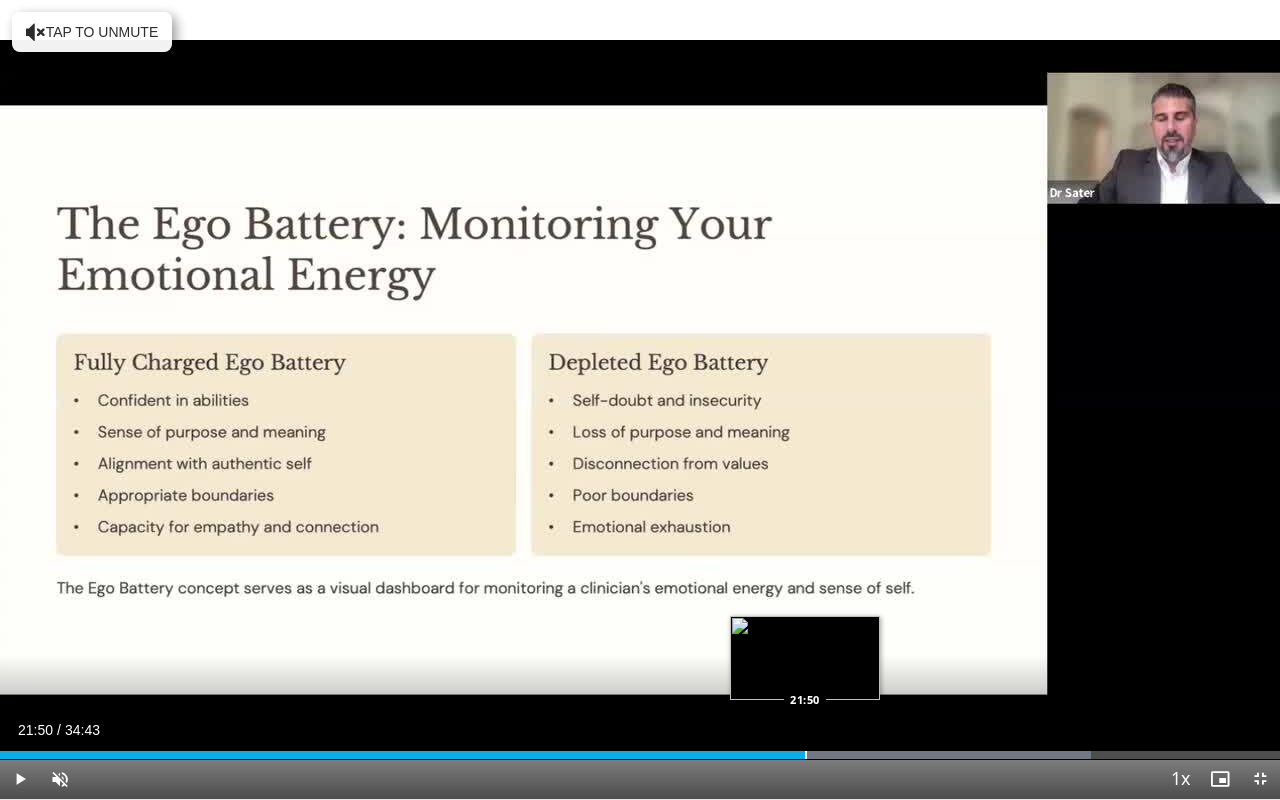 click on "Loaded :  85.21% 18:47 21:50" at bounding box center (640, 749) 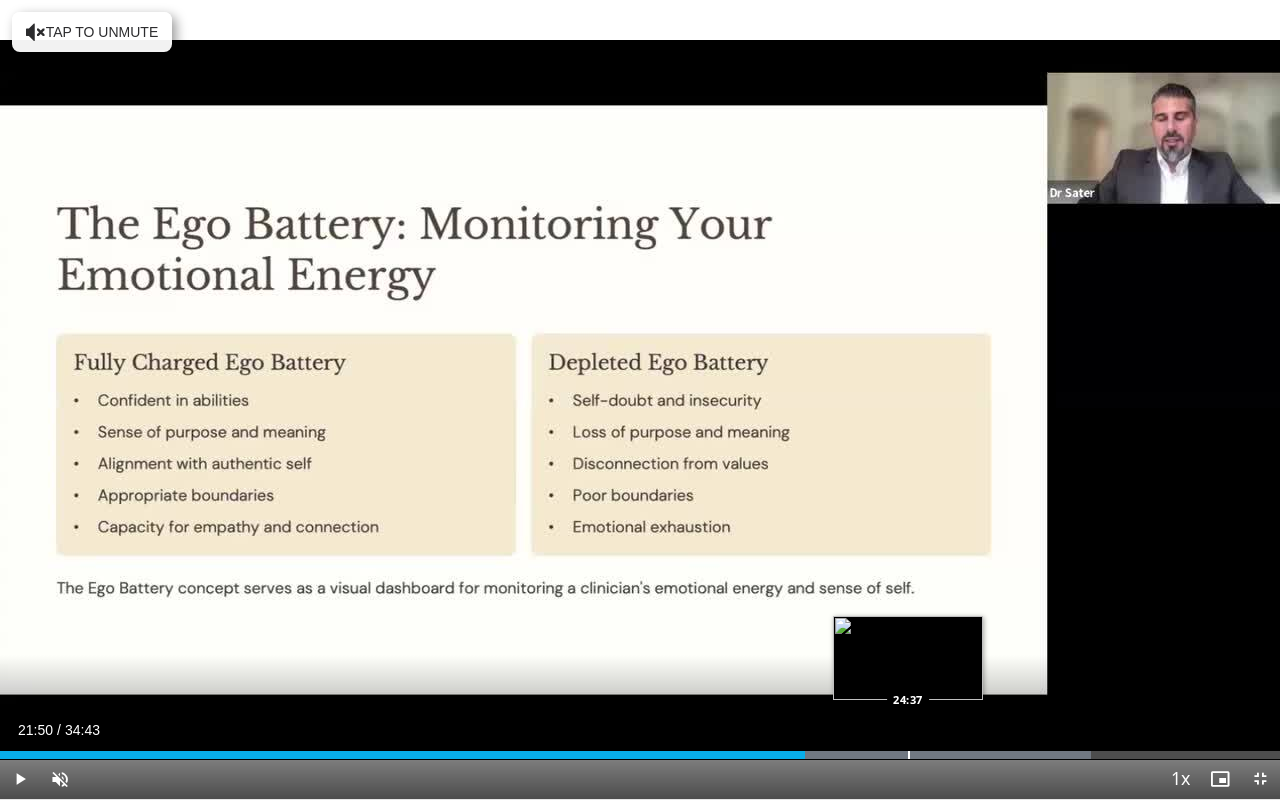 click at bounding box center (909, 755) 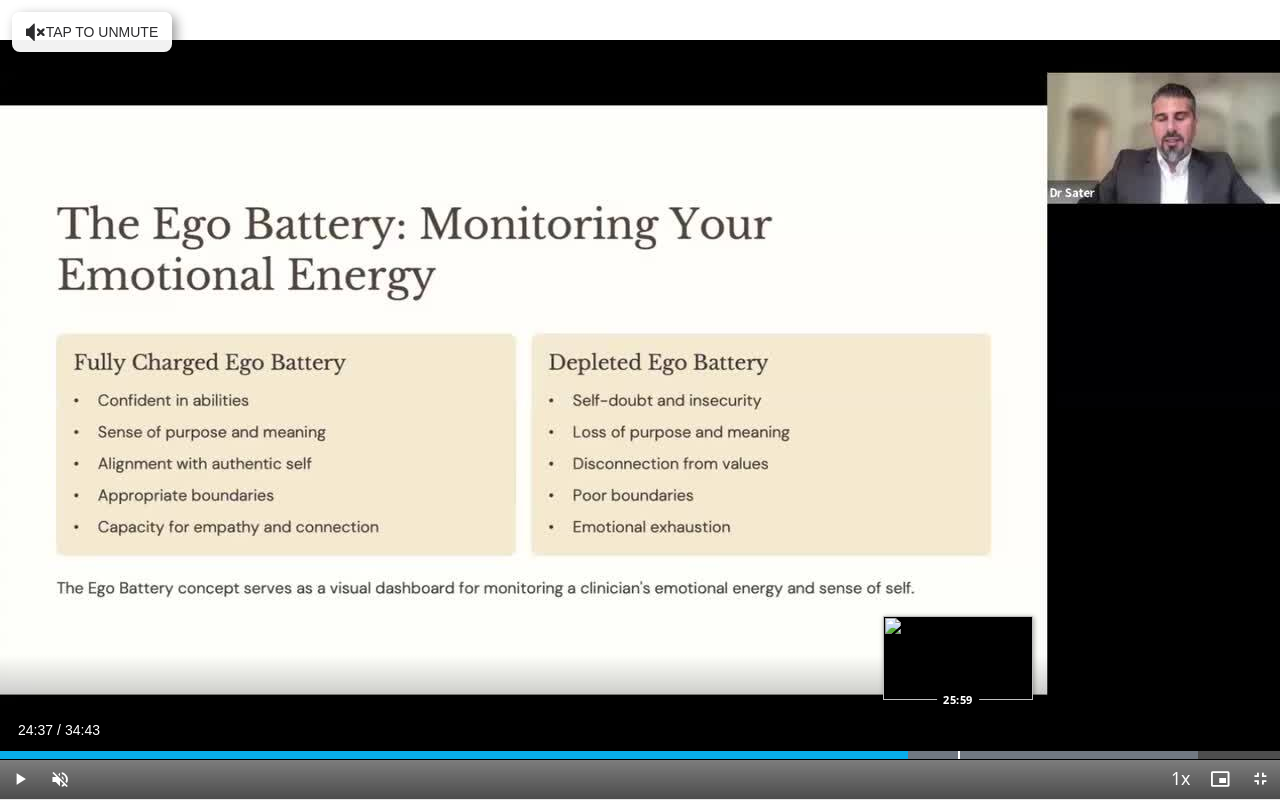 click on "Loaded :  93.60% 24:37 25:59" at bounding box center (640, 749) 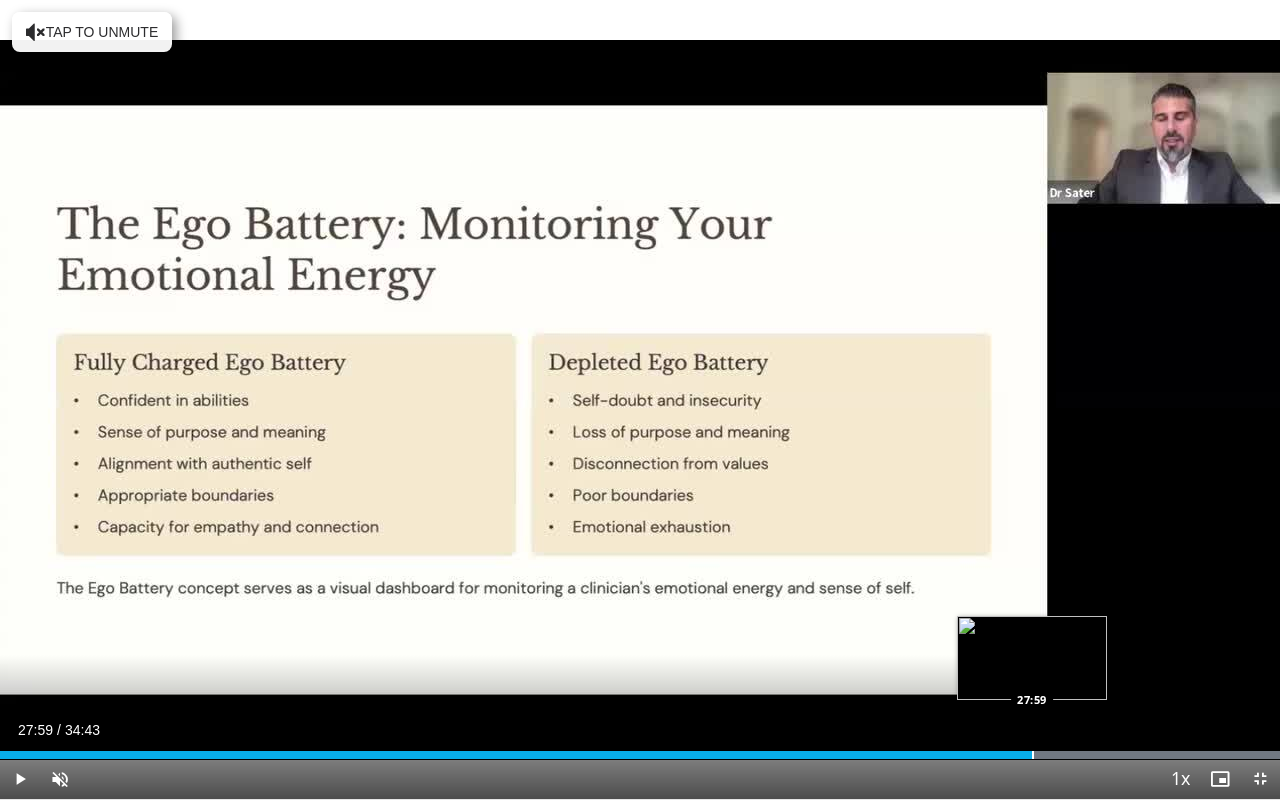 click on "Loaded :  100.00% 27:59 27:59" at bounding box center [640, 749] 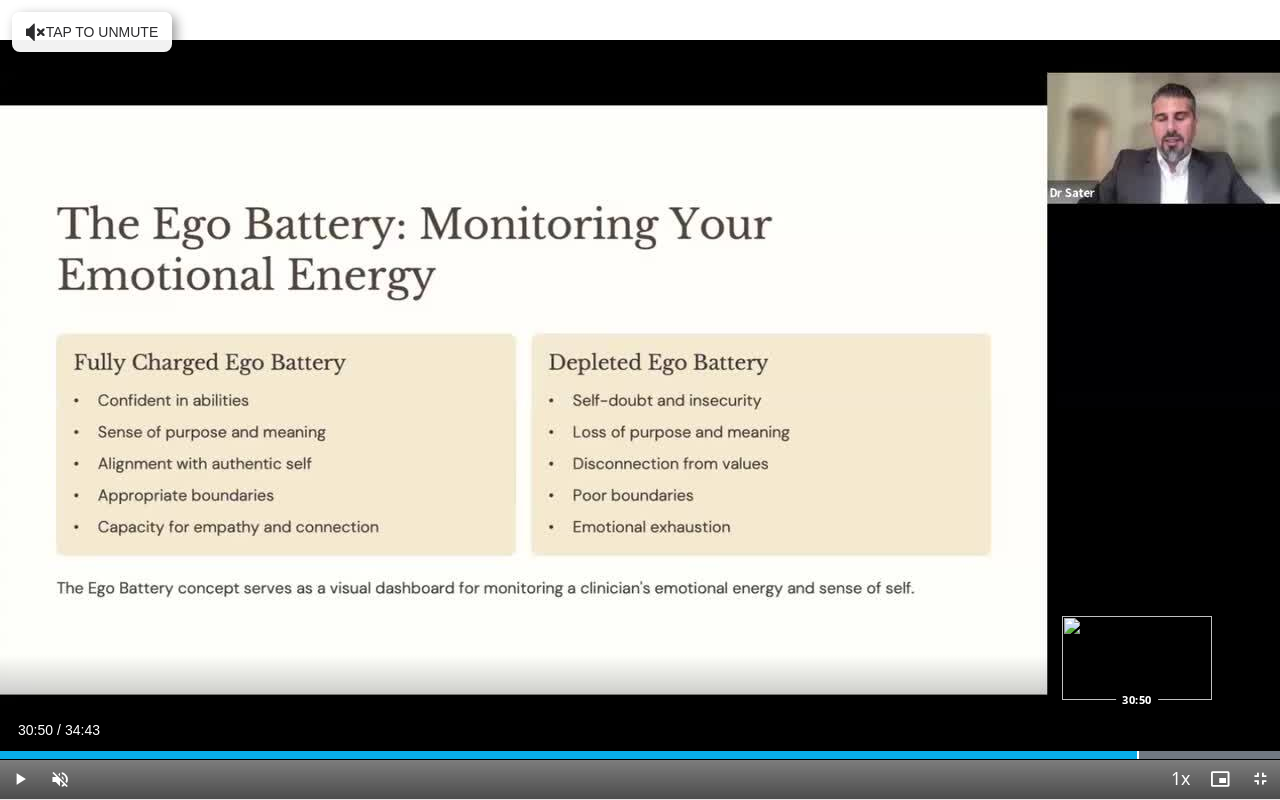 click at bounding box center [1138, 755] 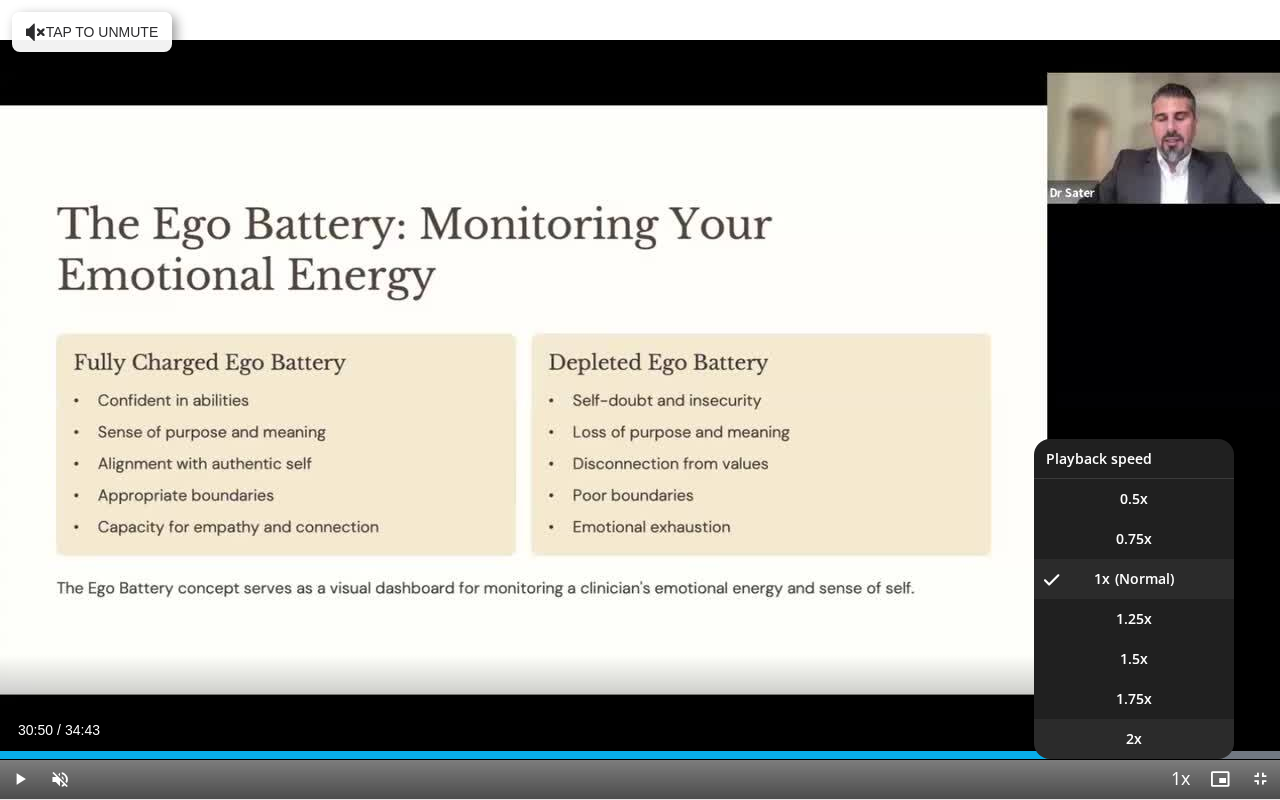 click on "2x" at bounding box center (1134, 739) 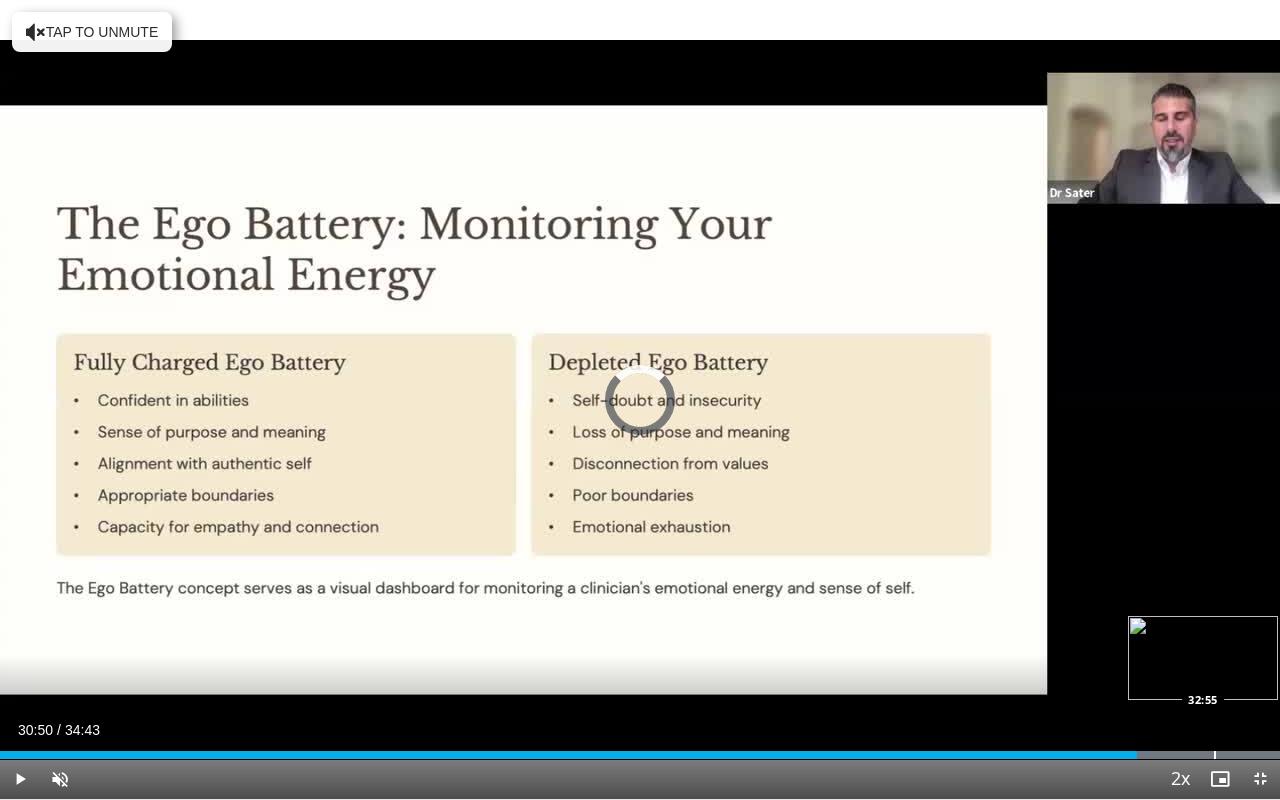 click at bounding box center (1215, 755) 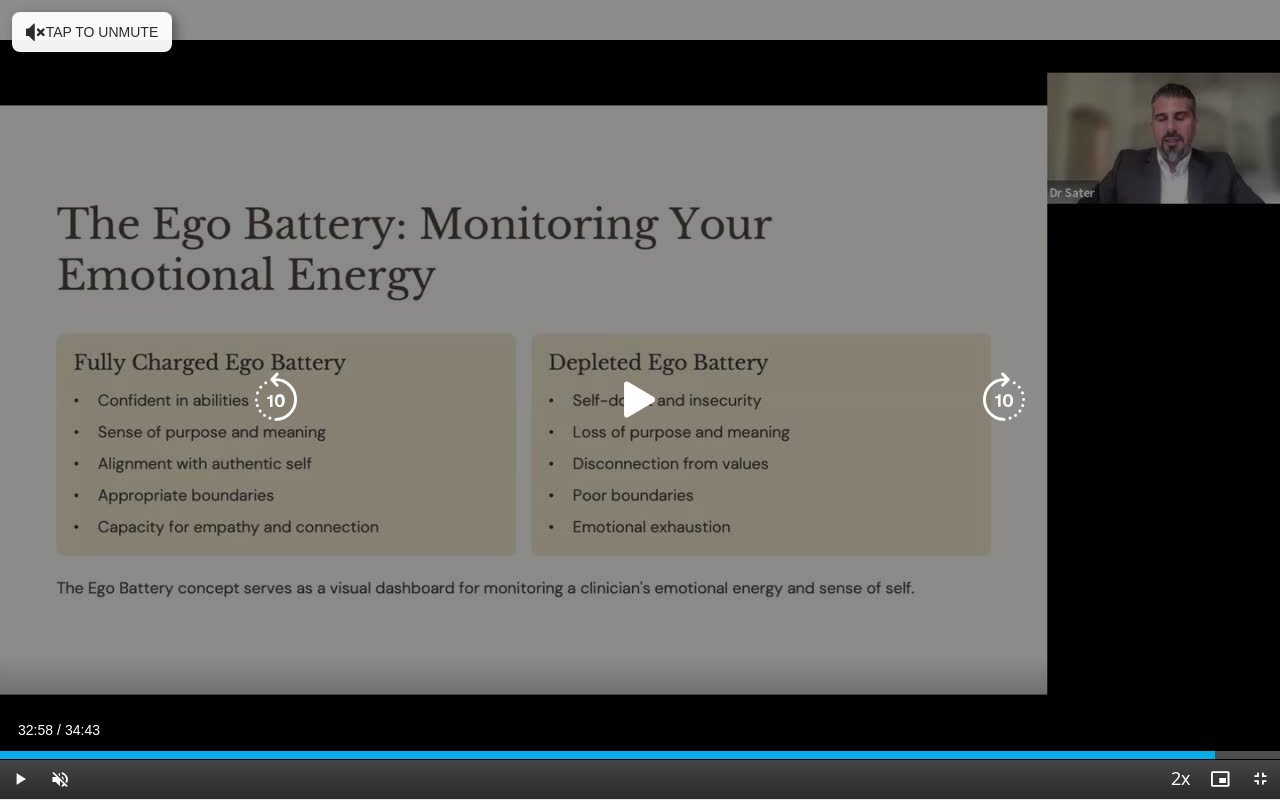 click on "10 seconds
Tap to unmute" at bounding box center [640, 399] 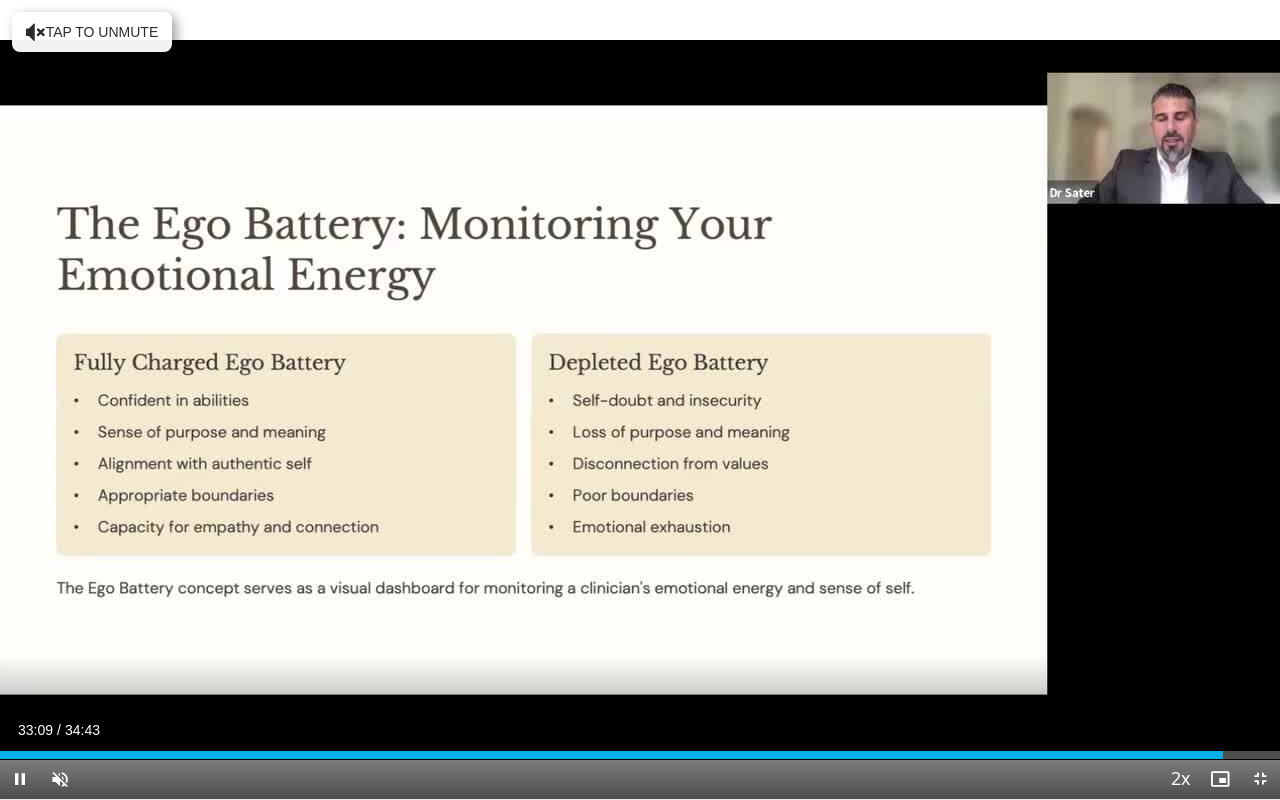click at bounding box center (1260, 779) 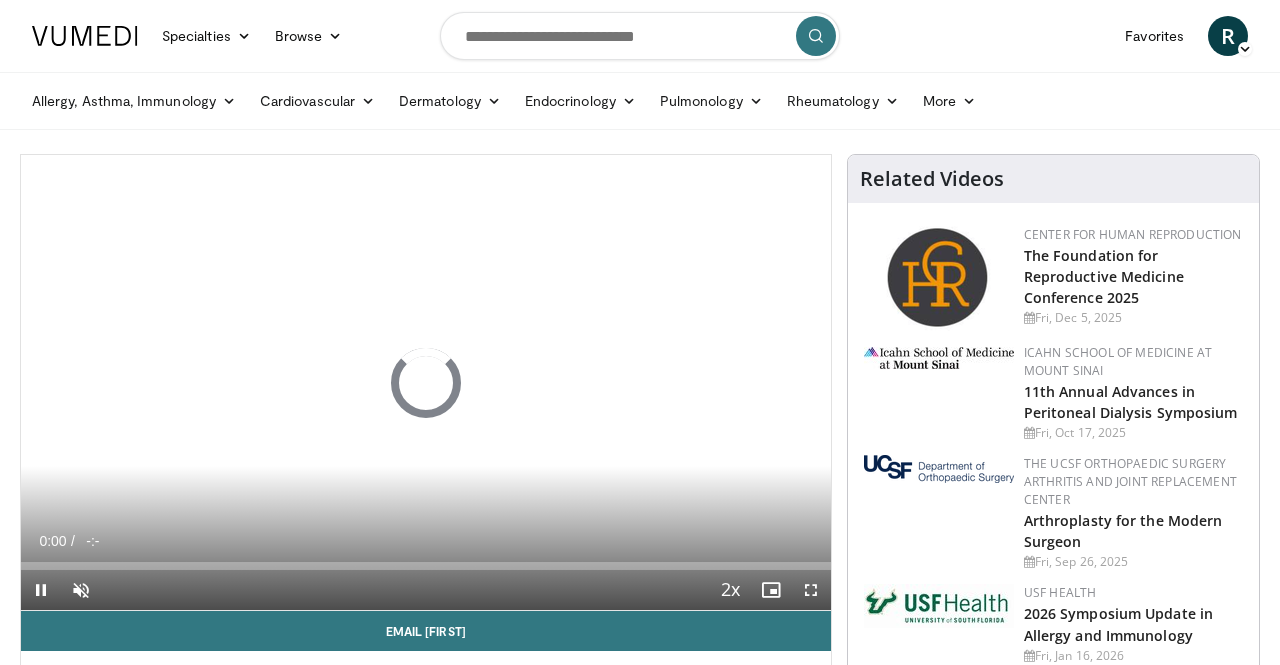 scroll, scrollTop: 0, scrollLeft: 0, axis: both 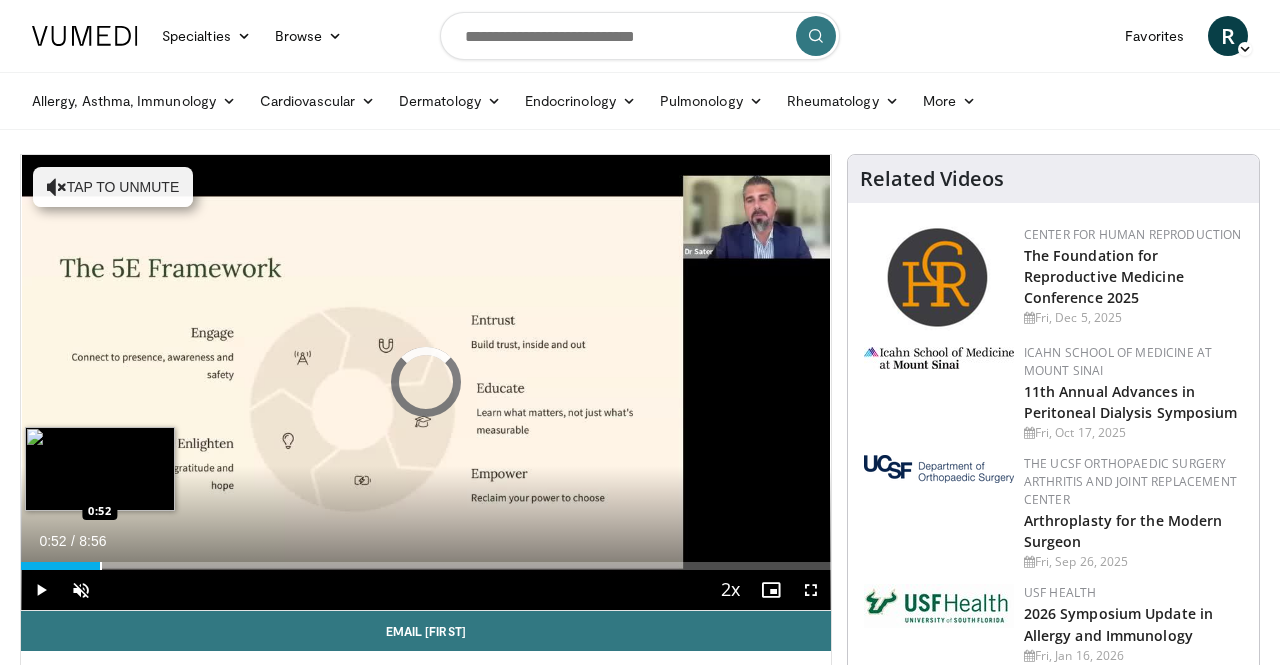 click at bounding box center [101, 566] 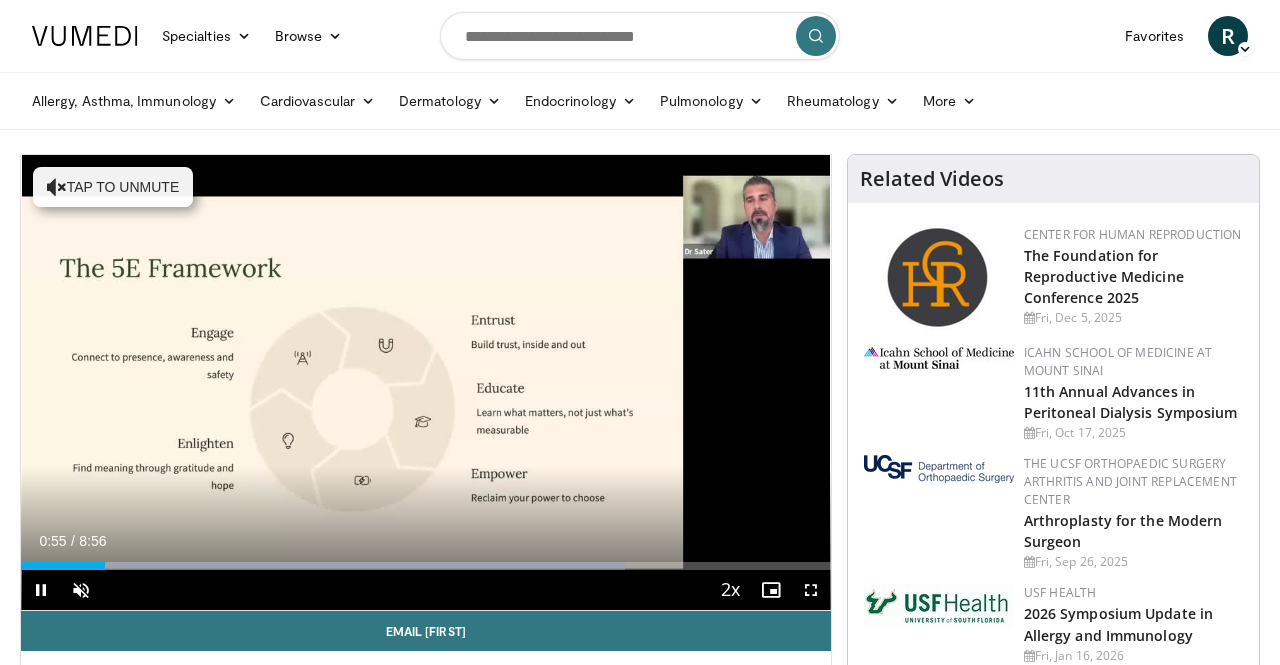 click at bounding box center (811, 590) 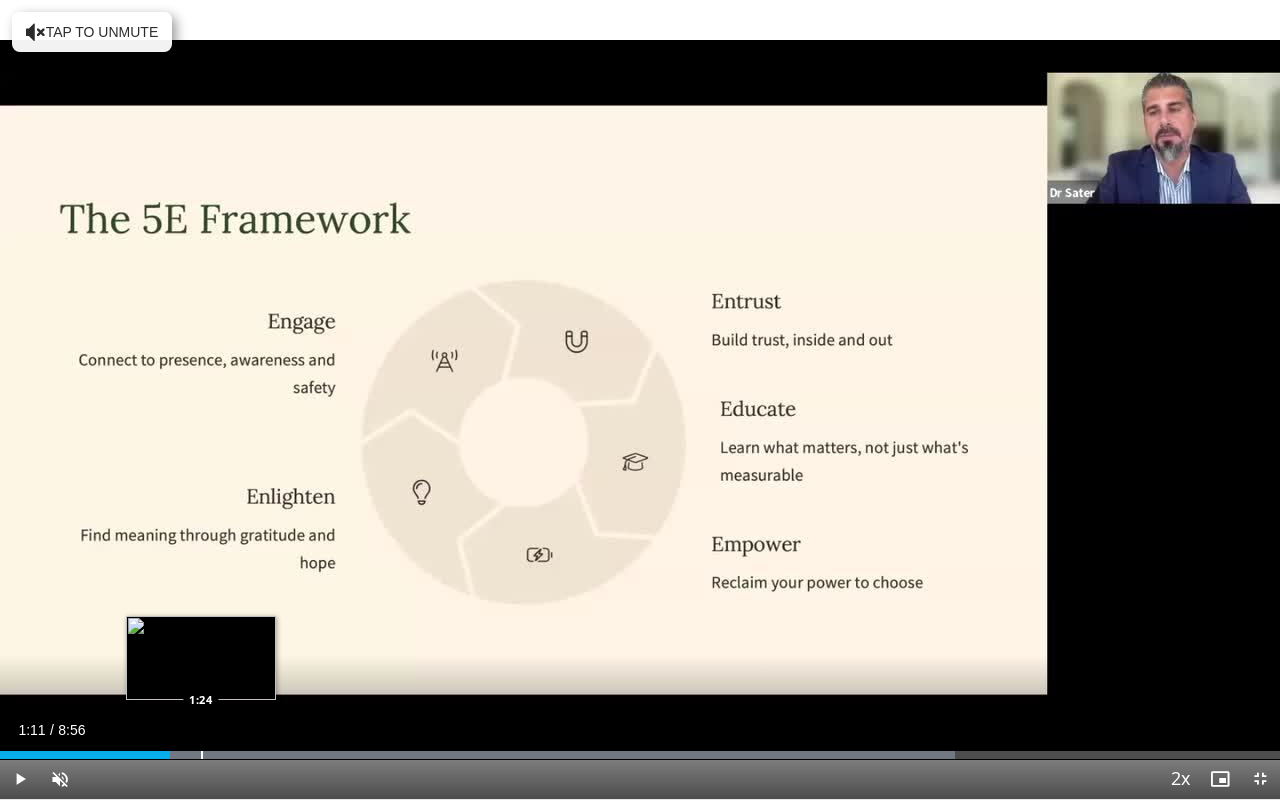 click at bounding box center (202, 755) 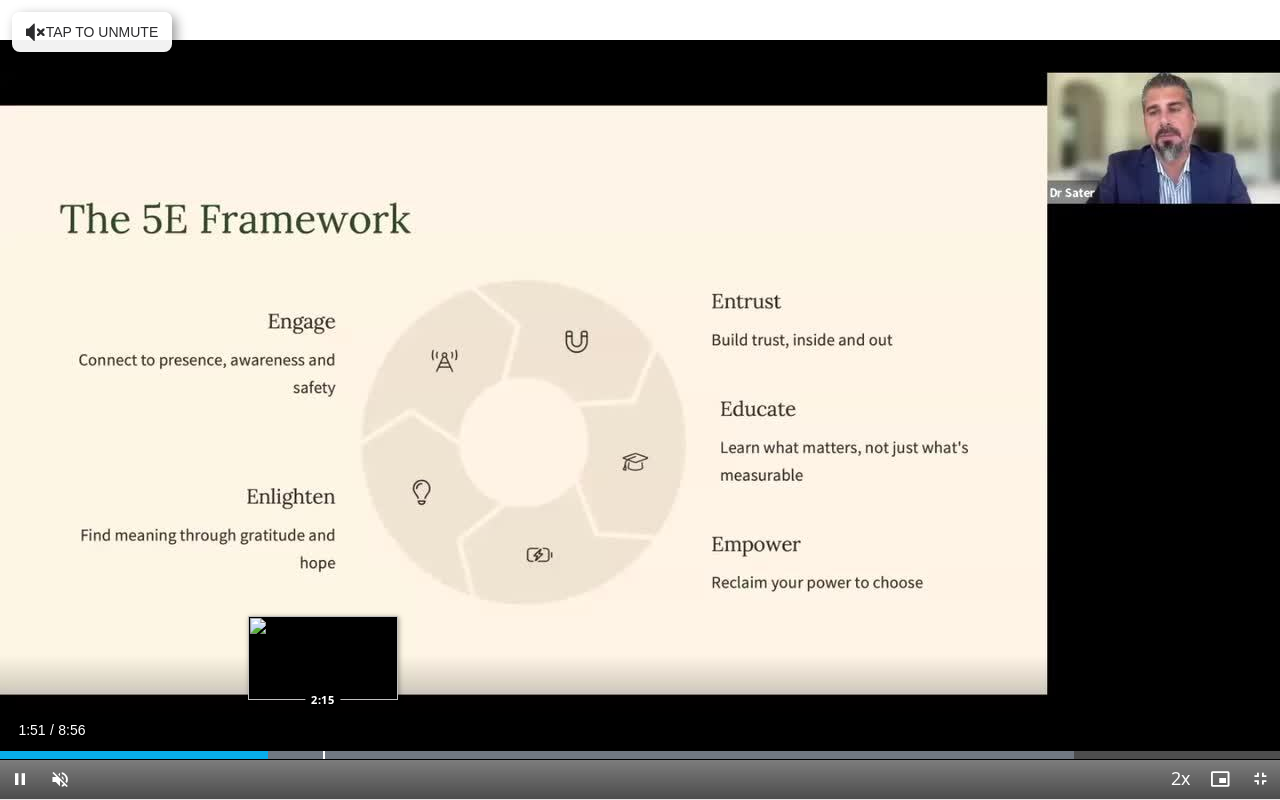 click on "Loaded :  83.92% 1:52 2:15" at bounding box center (640, 749) 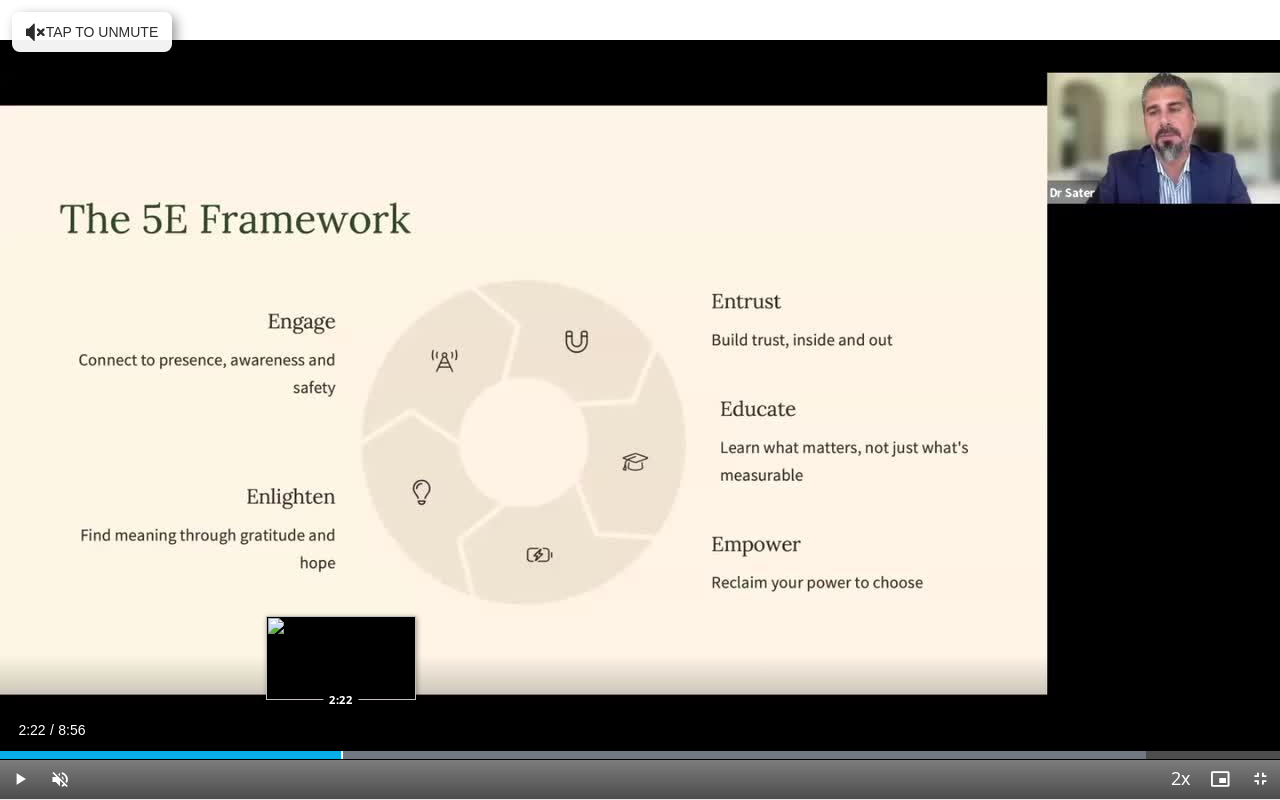 click at bounding box center (342, 755) 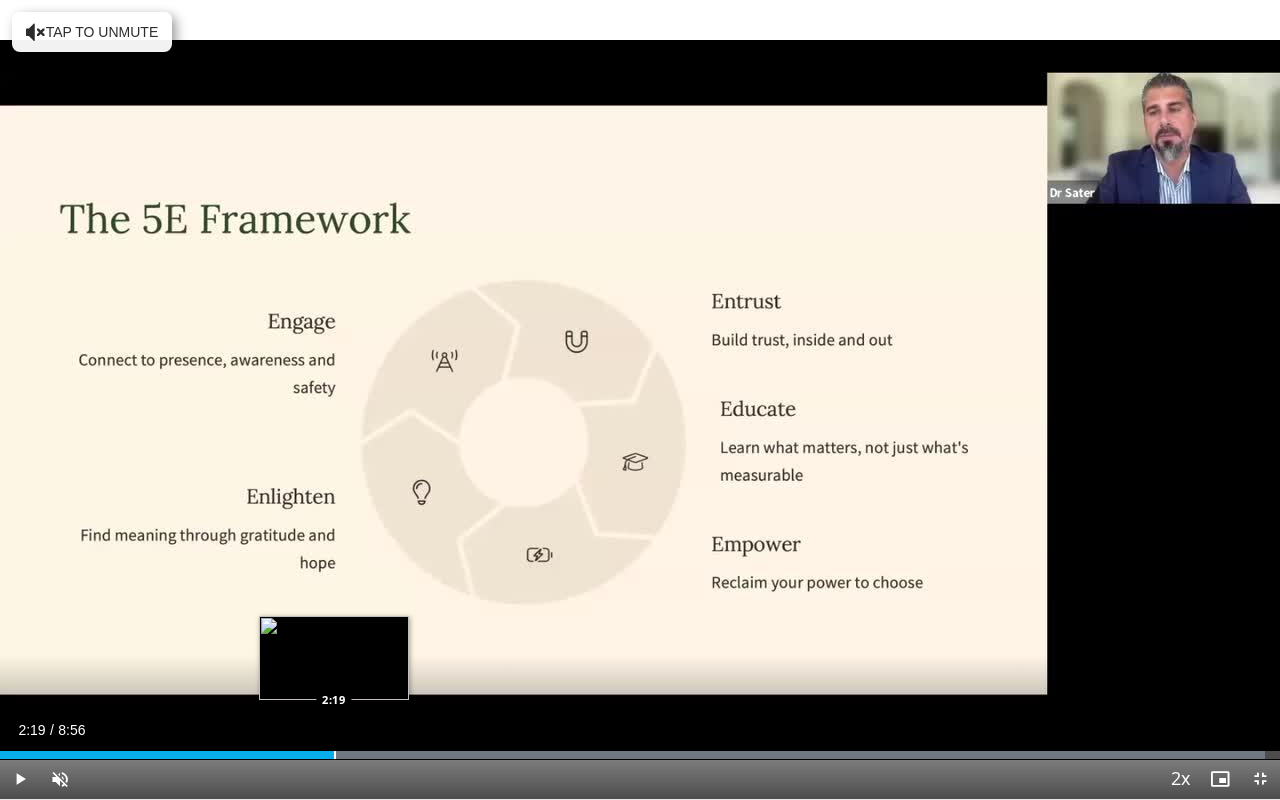 click at bounding box center [335, 755] 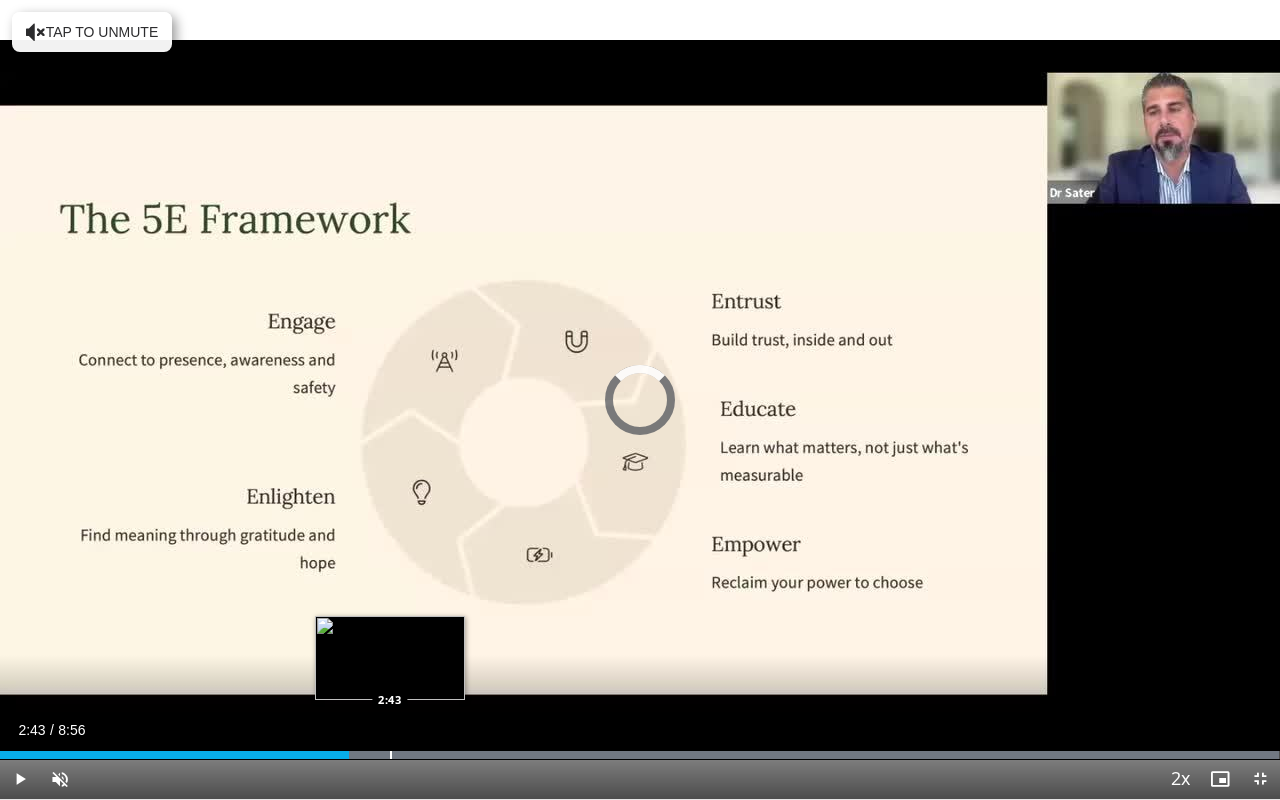 click on "Loaded :  99.93% 2:26 2:43" at bounding box center (640, 749) 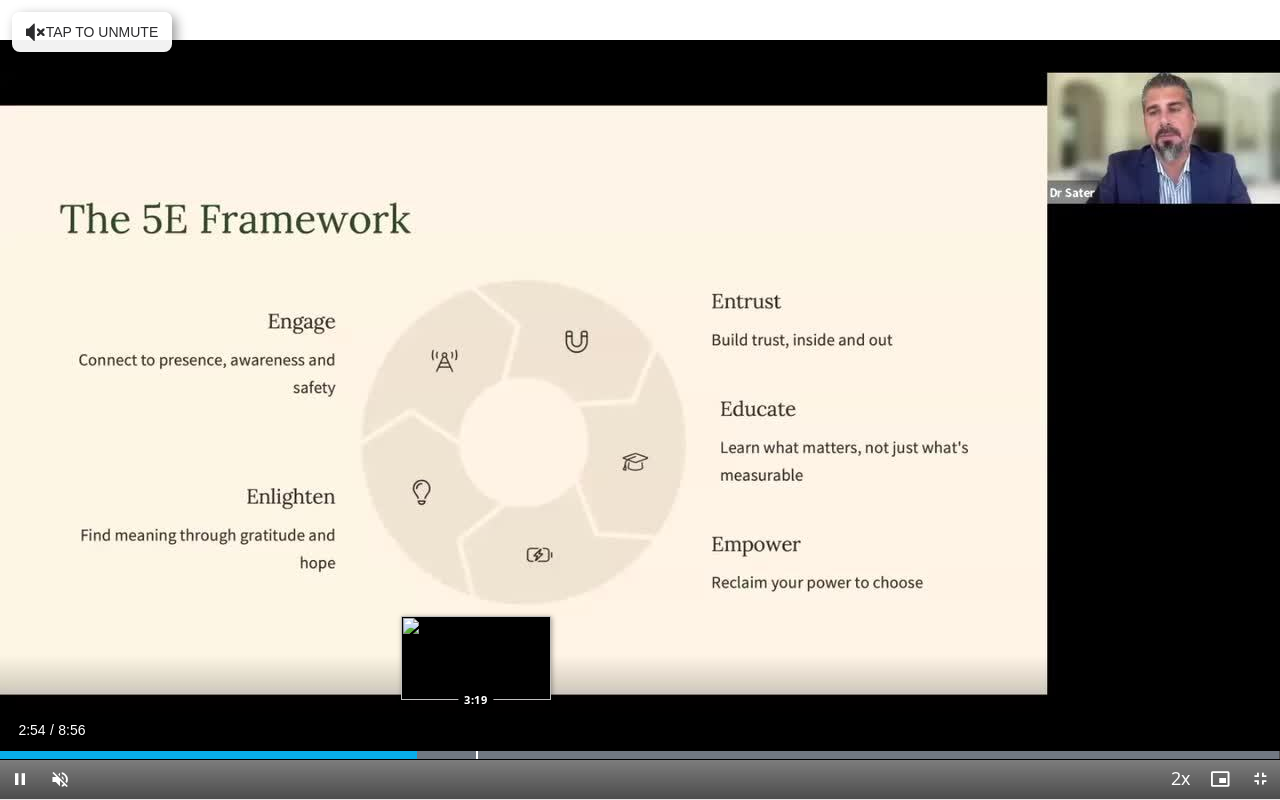 click at bounding box center (477, 755) 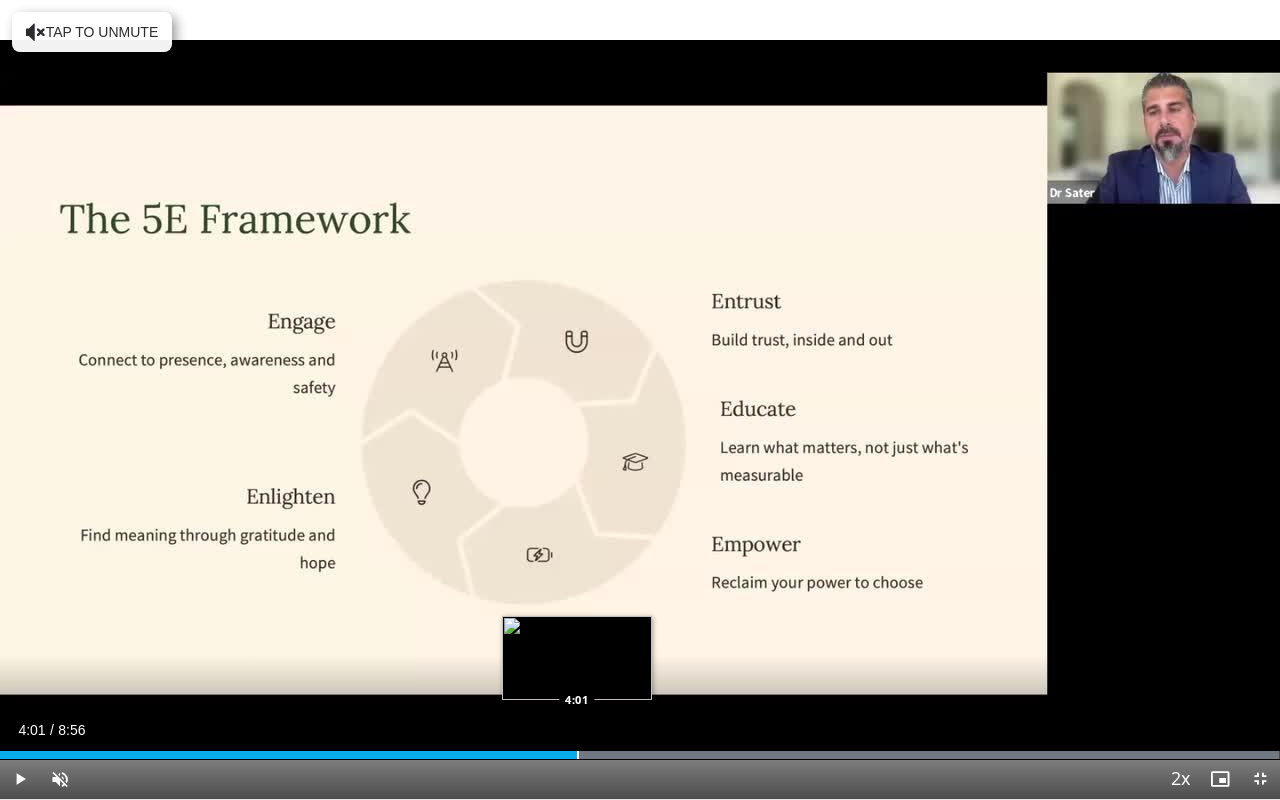 click at bounding box center [578, 755] 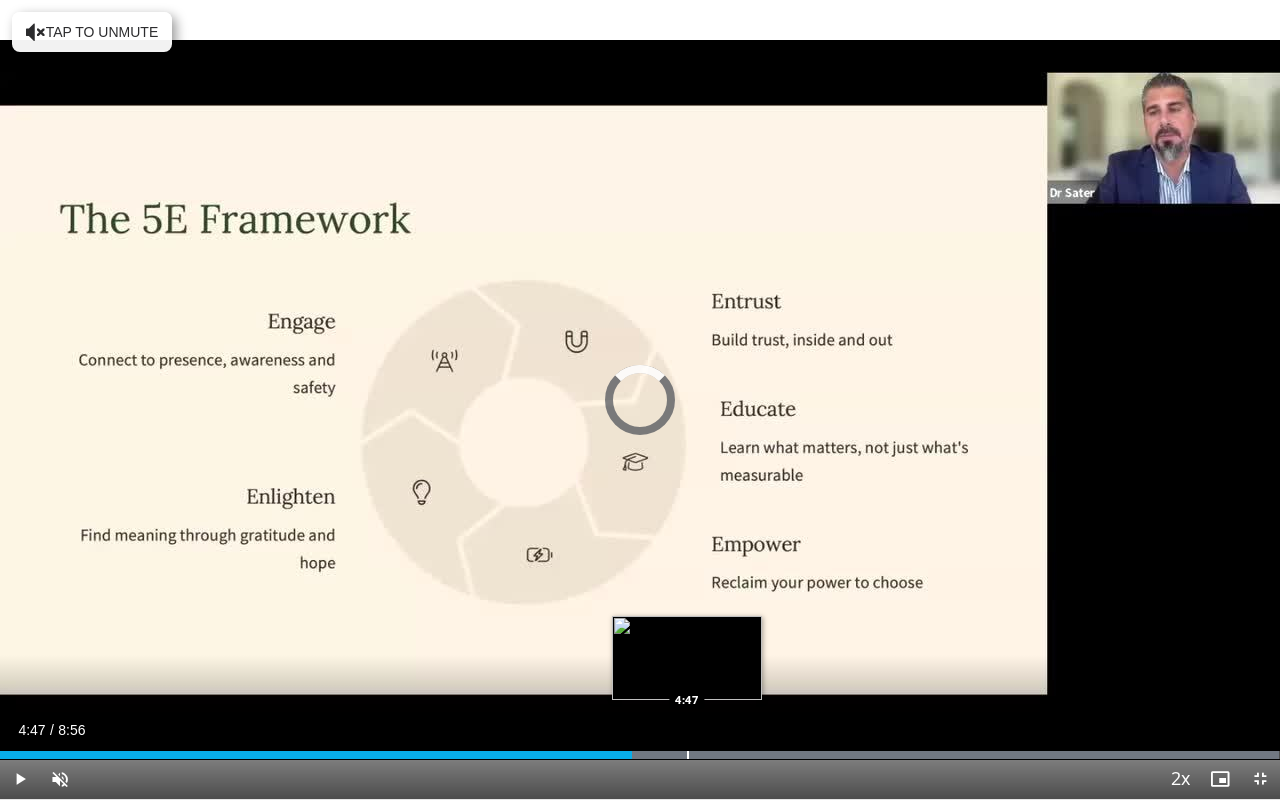 click at bounding box center (688, 755) 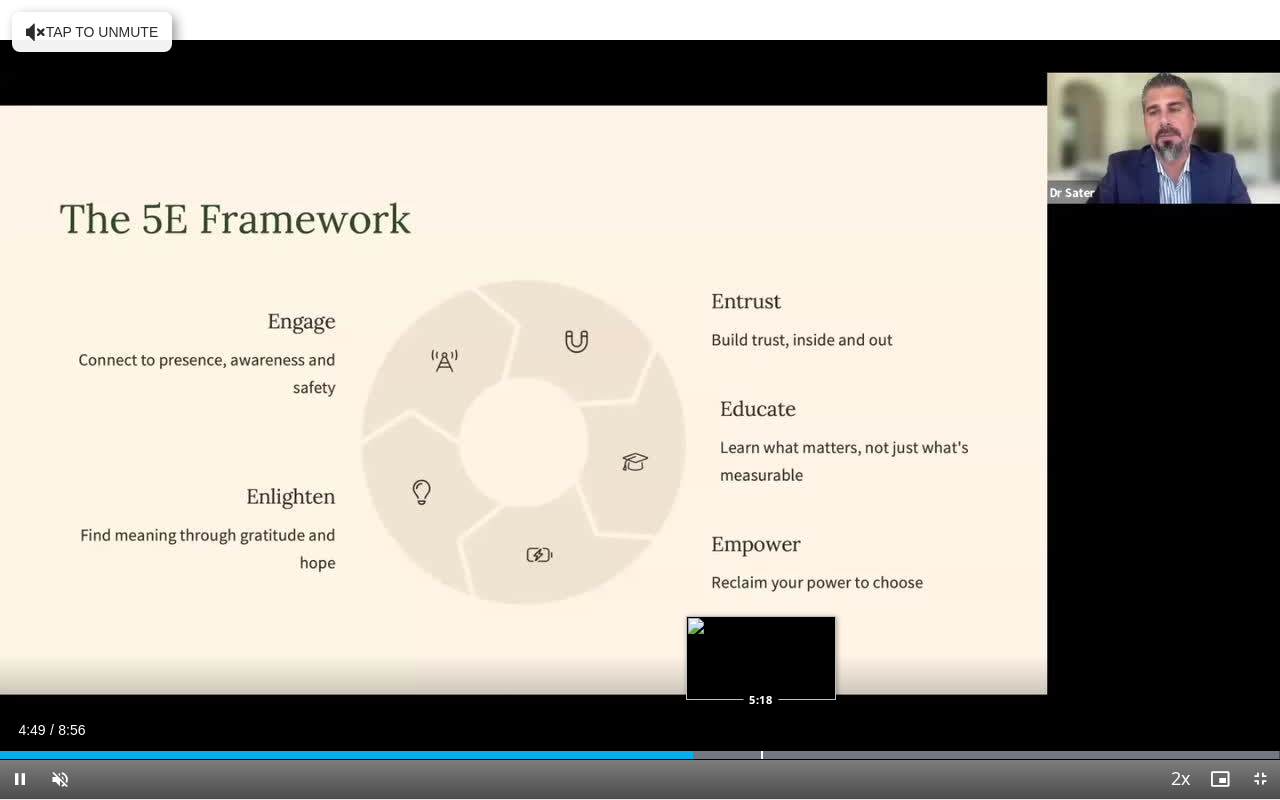 click at bounding box center (762, 755) 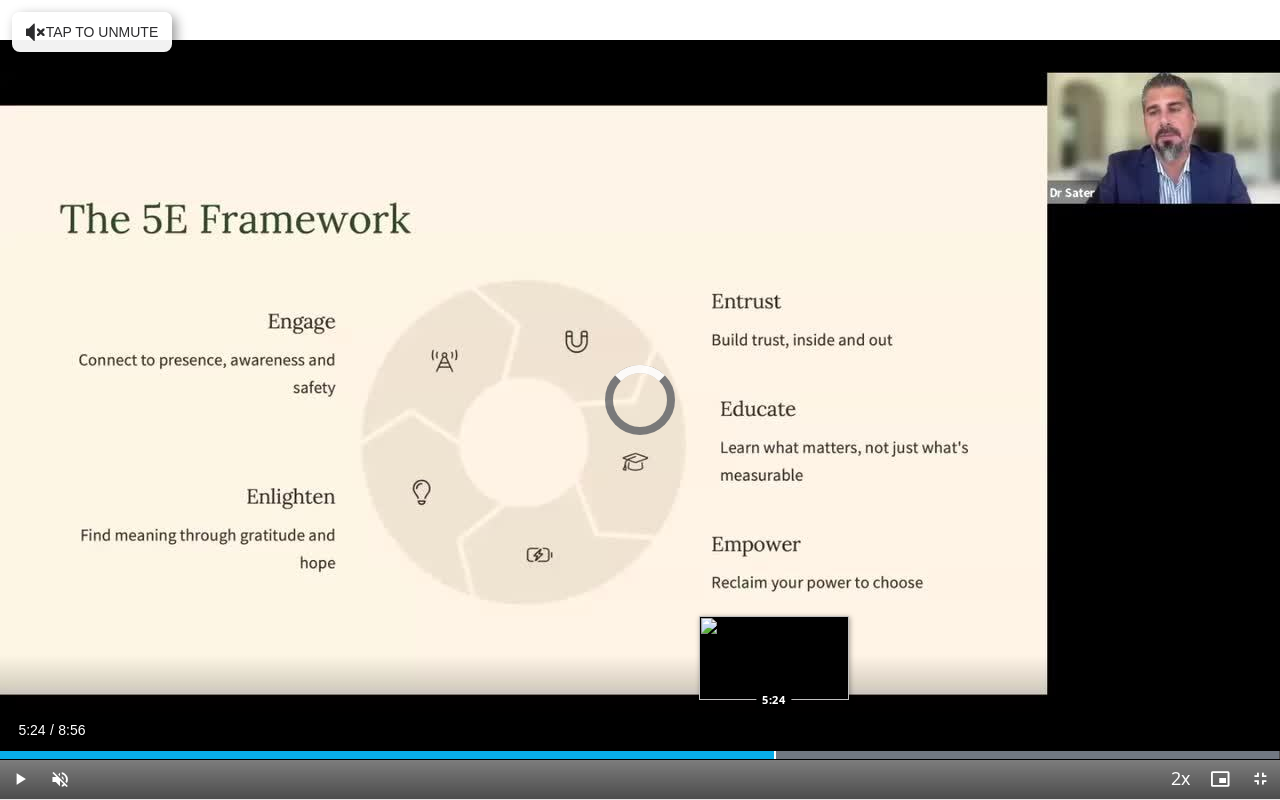 click at bounding box center (775, 755) 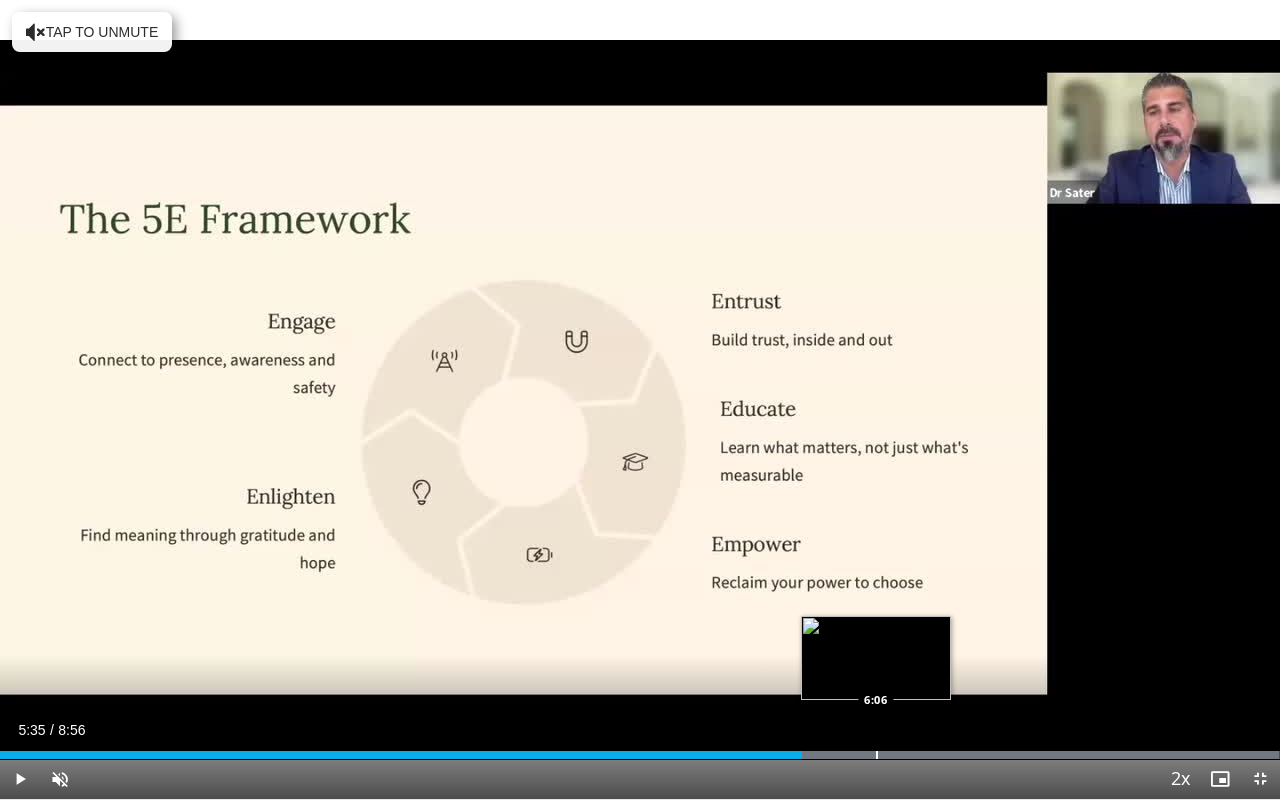 click on "Loaded :  99.93% 5:35 6:06" at bounding box center (640, 749) 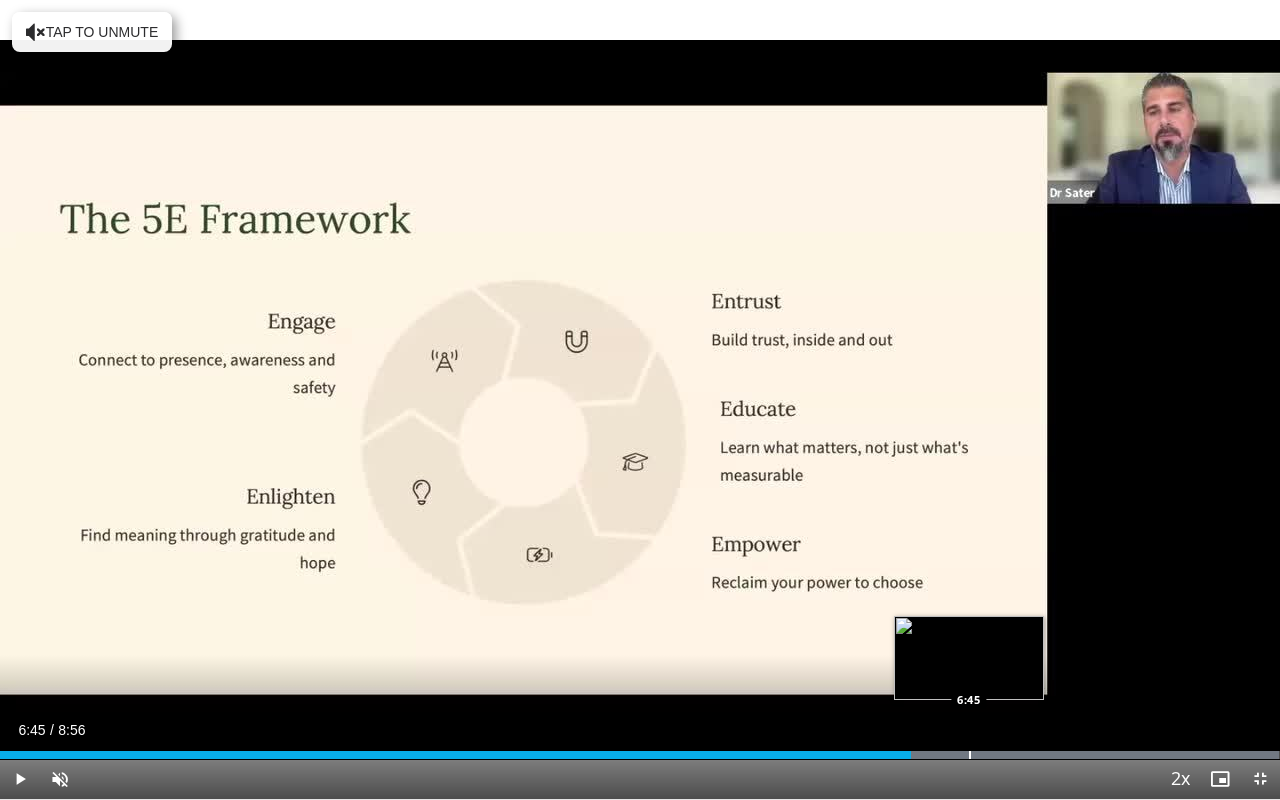 click at bounding box center (970, 755) 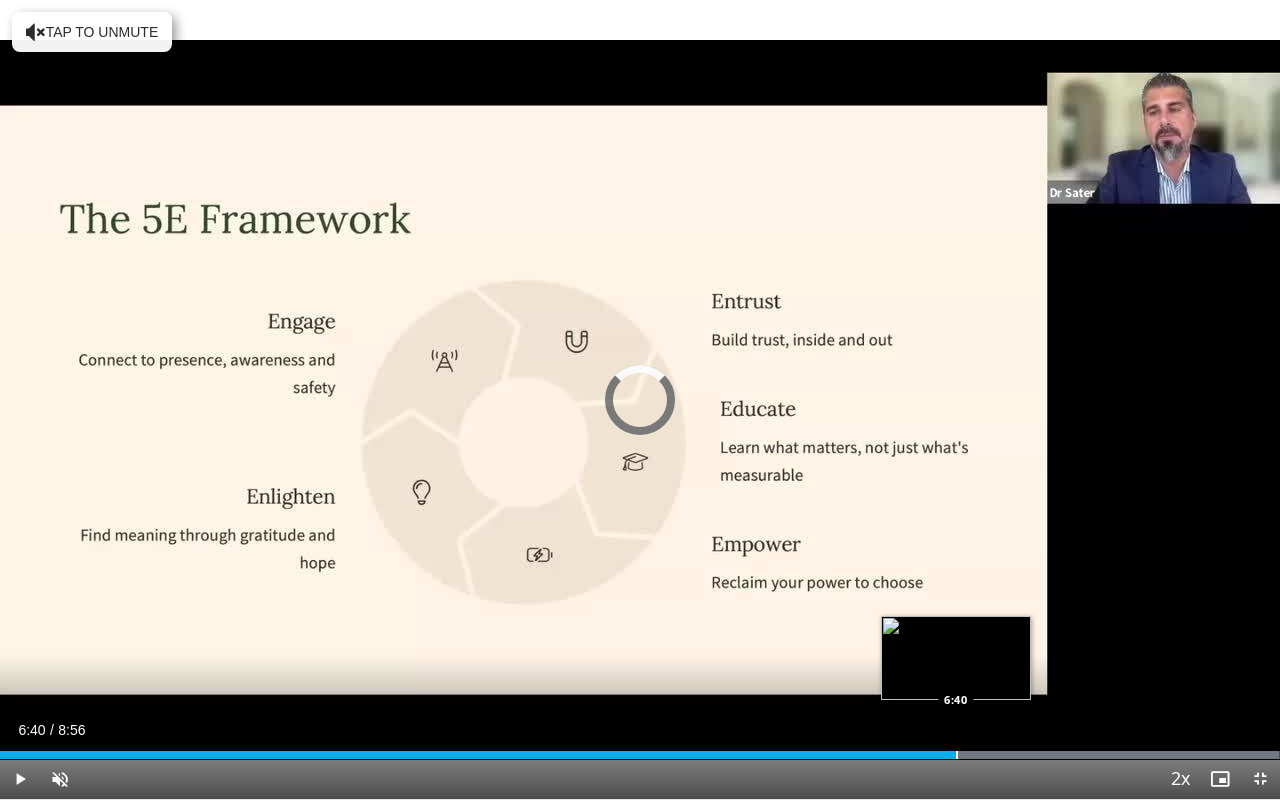 click at bounding box center [957, 755] 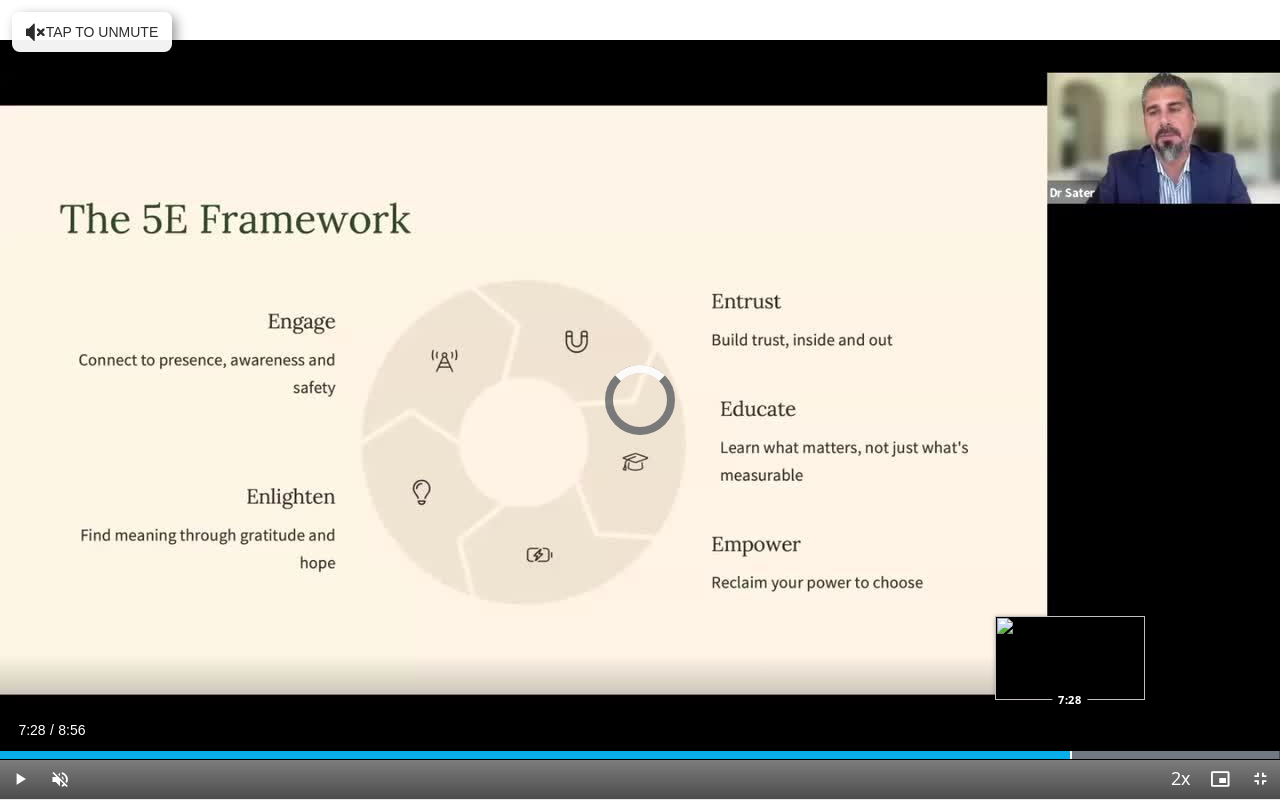 click at bounding box center [1071, 755] 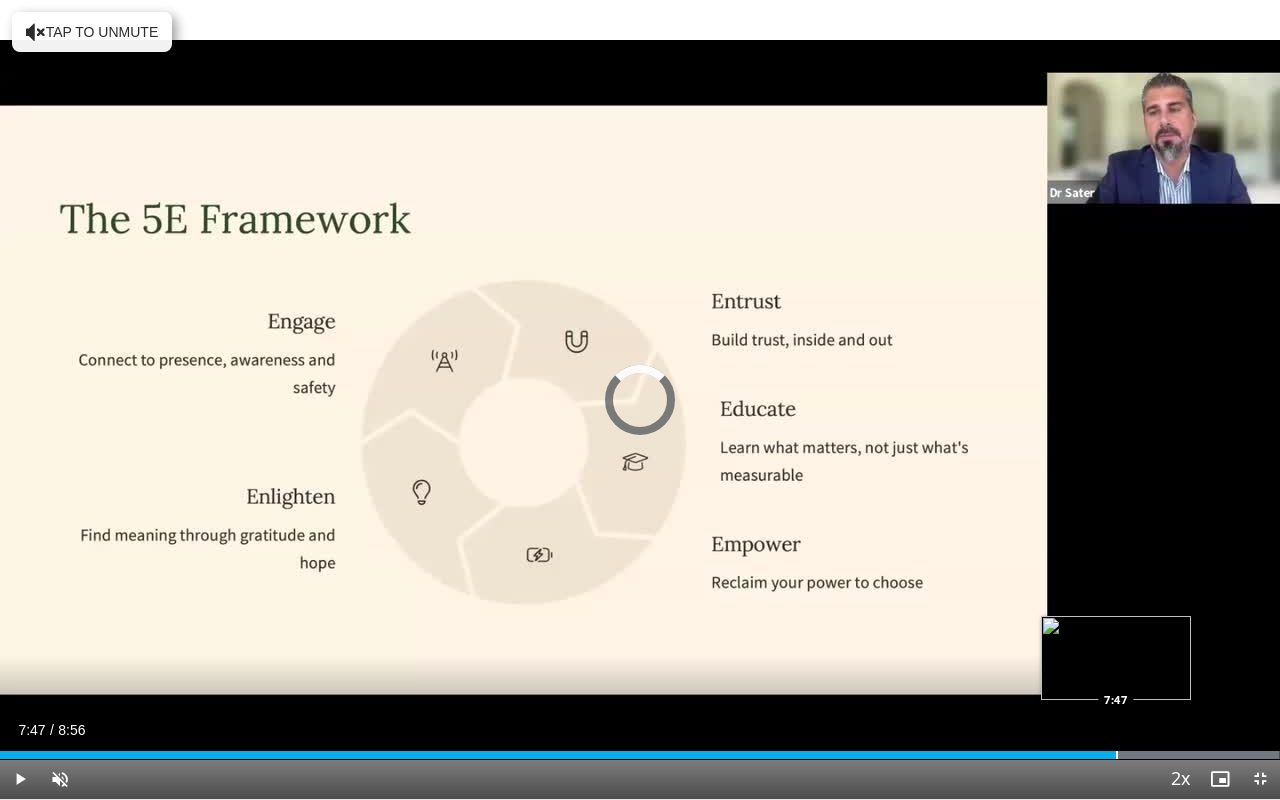 click at bounding box center [1117, 755] 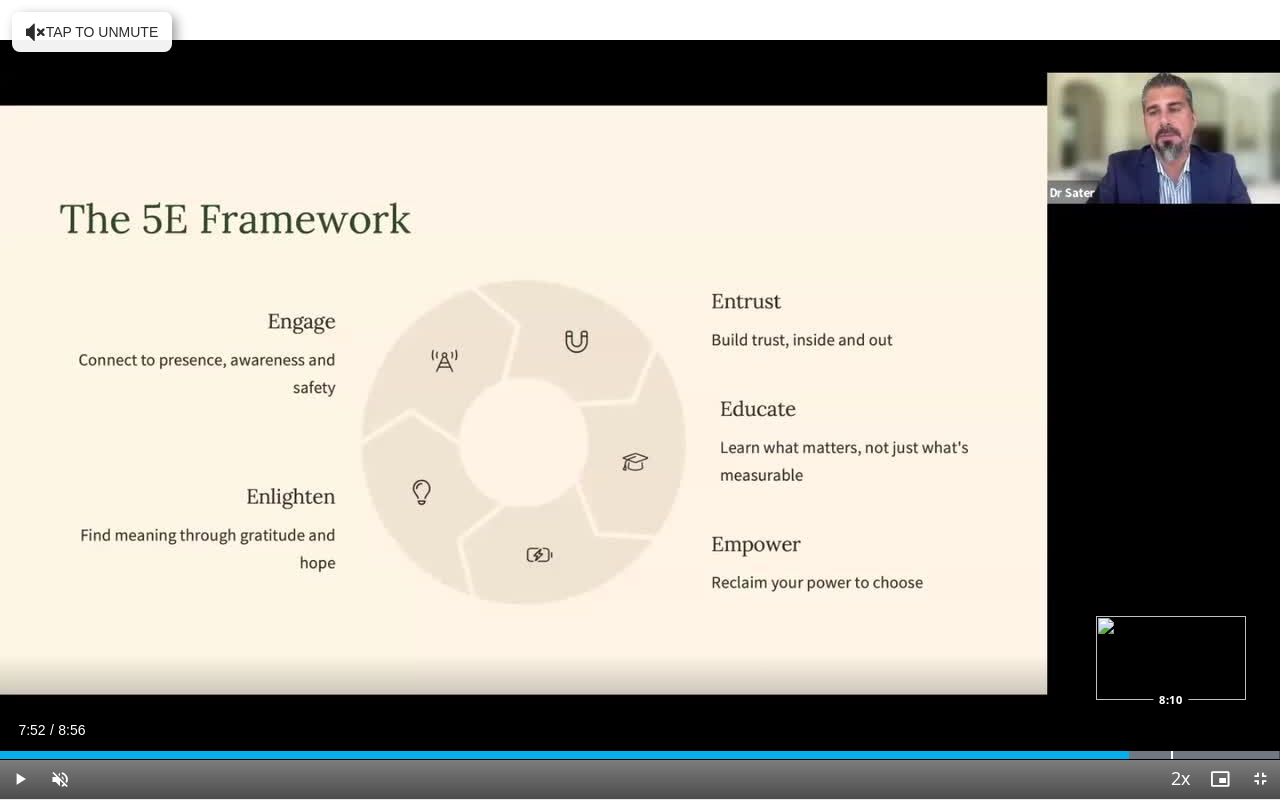 click at bounding box center (1172, 755) 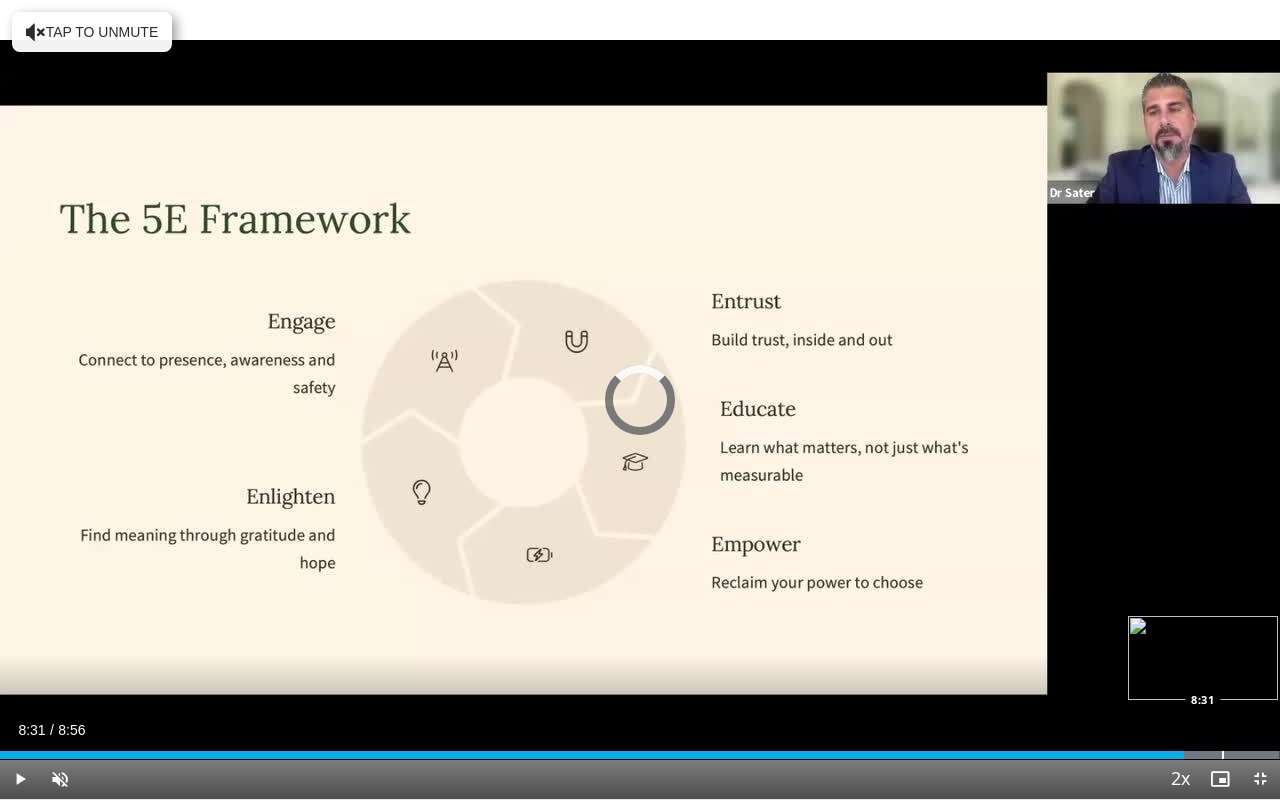 click at bounding box center [1223, 755] 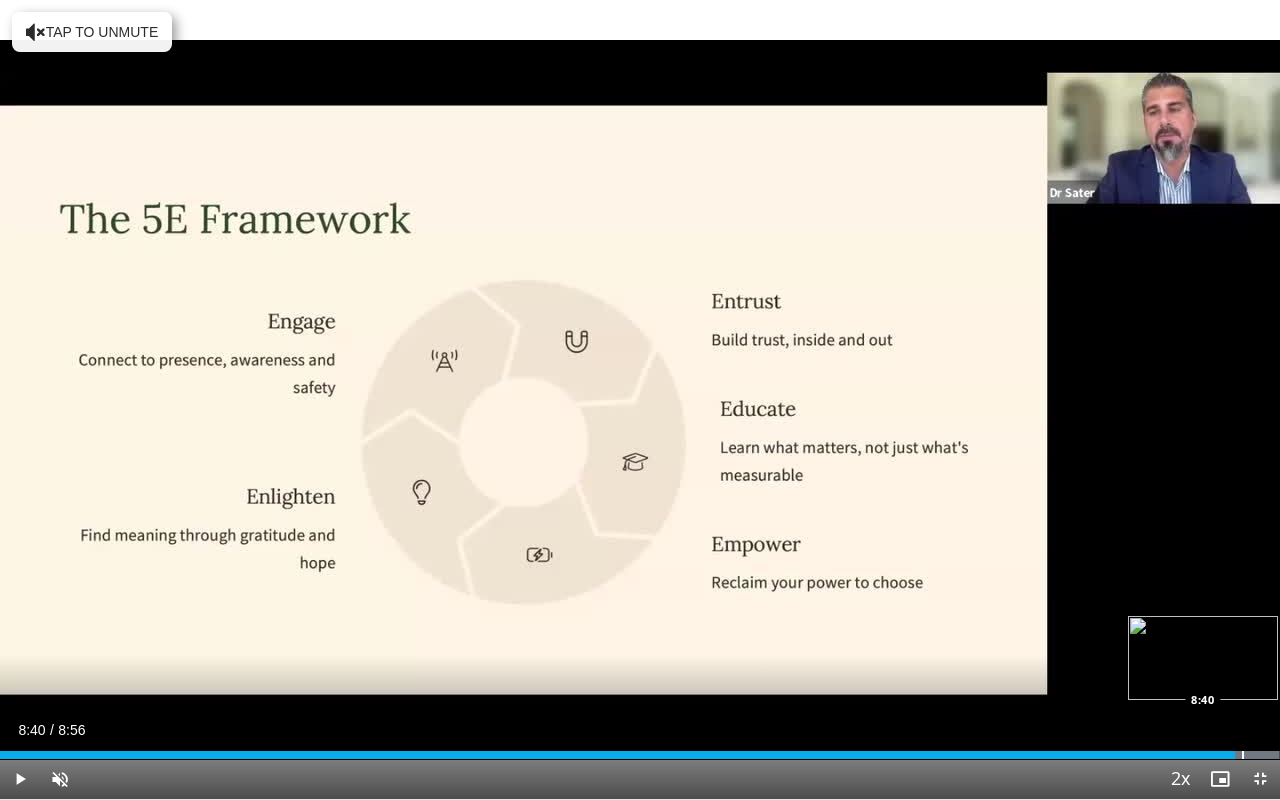 click at bounding box center (1243, 755) 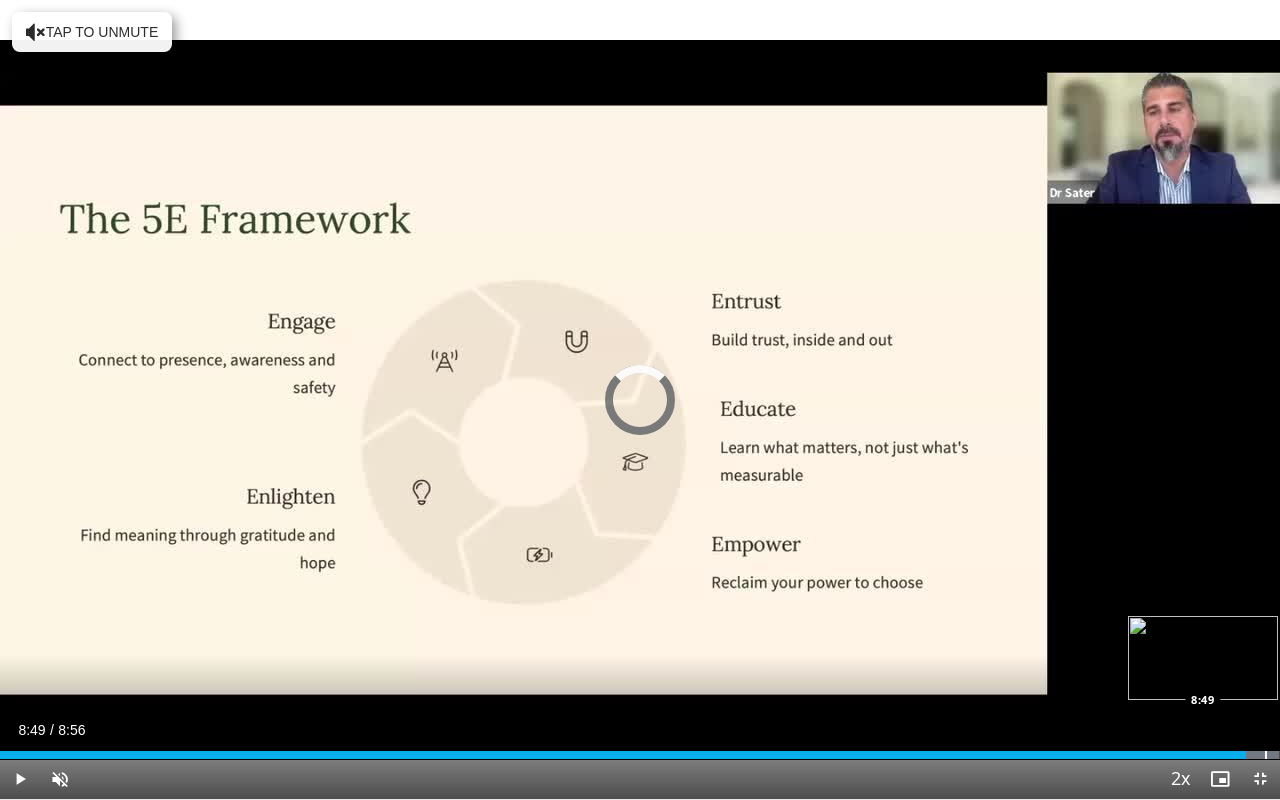 click at bounding box center [1266, 755] 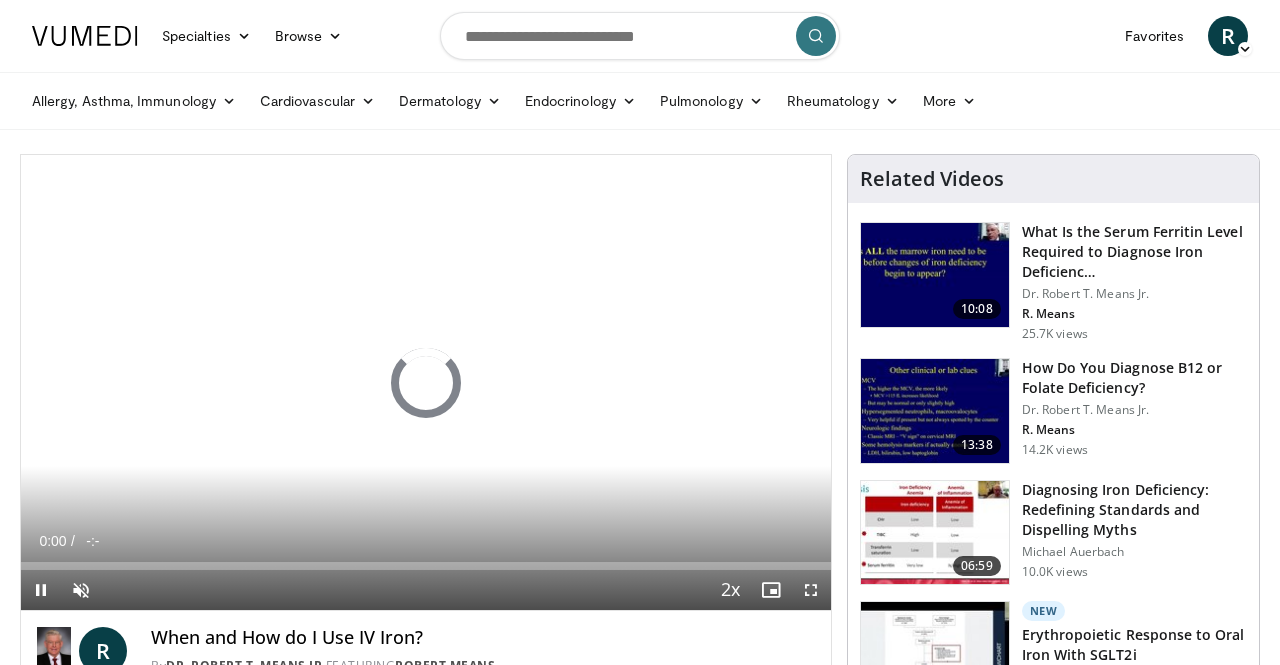 scroll, scrollTop: 0, scrollLeft: 0, axis: both 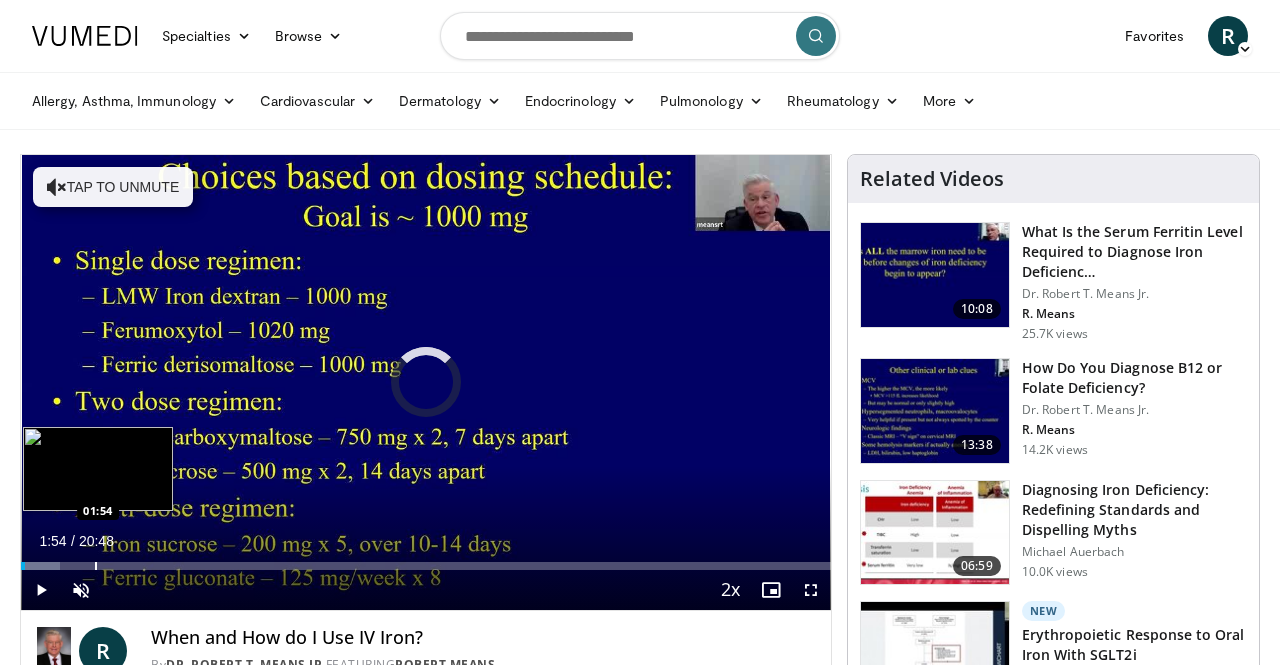 click at bounding box center (96, 566) 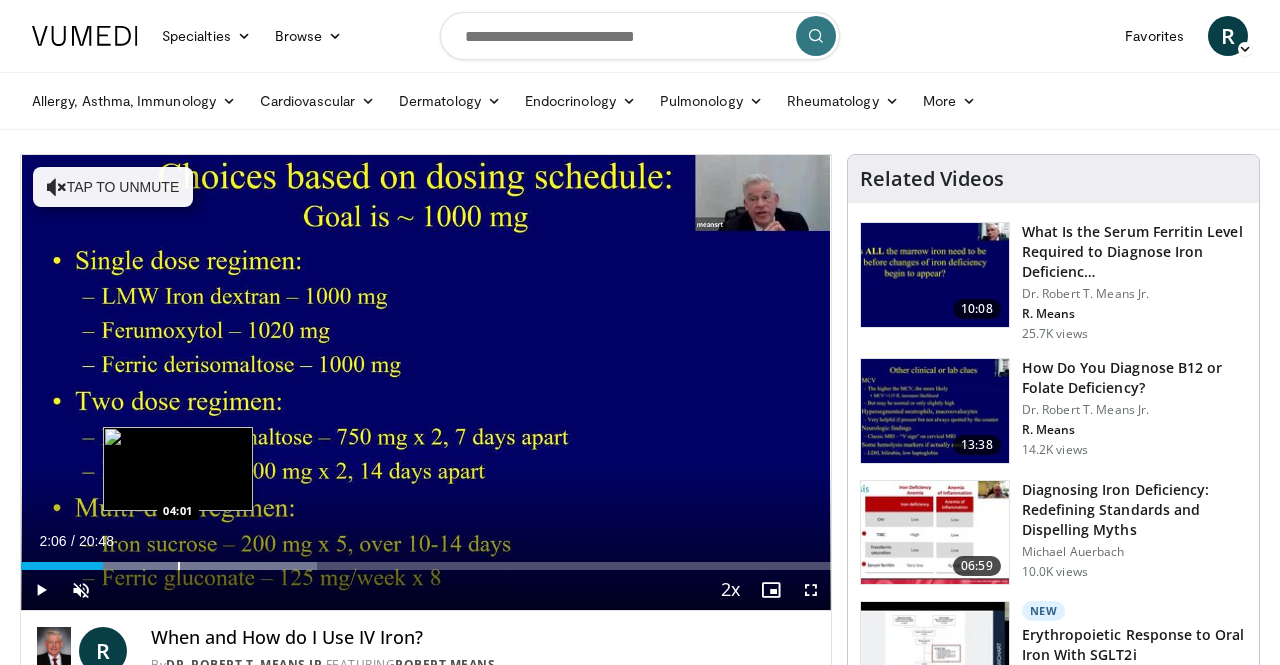 click at bounding box center (179, 566) 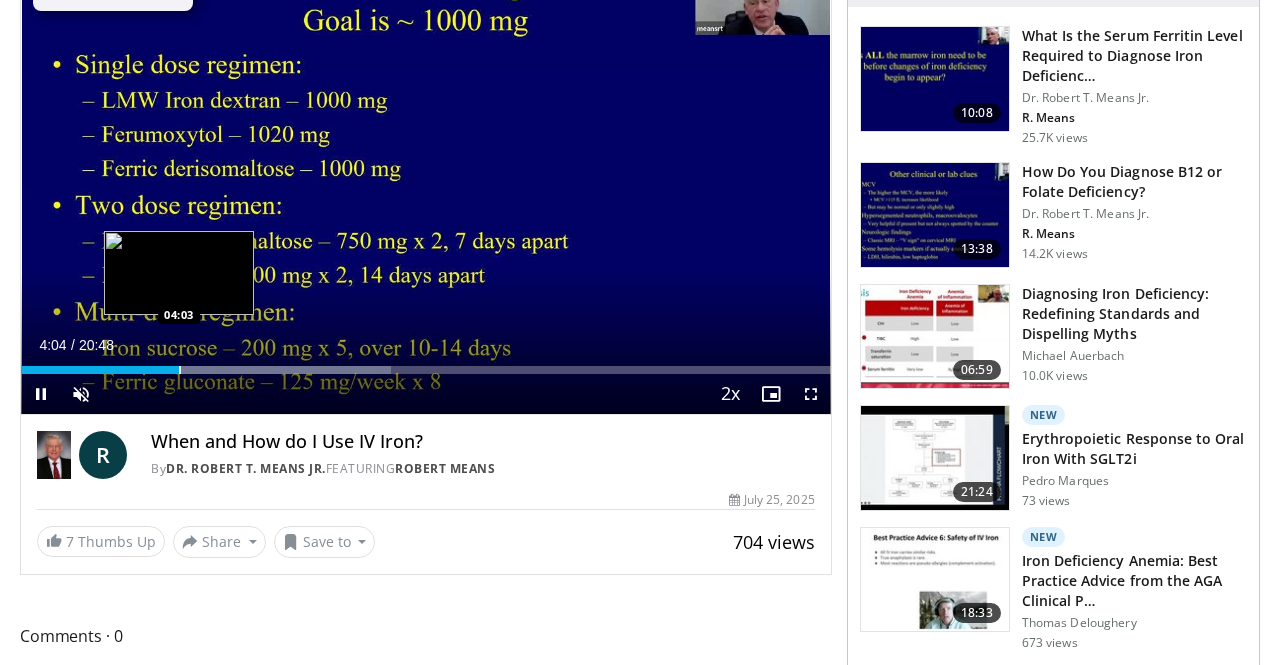 scroll, scrollTop: 202, scrollLeft: 0, axis: vertical 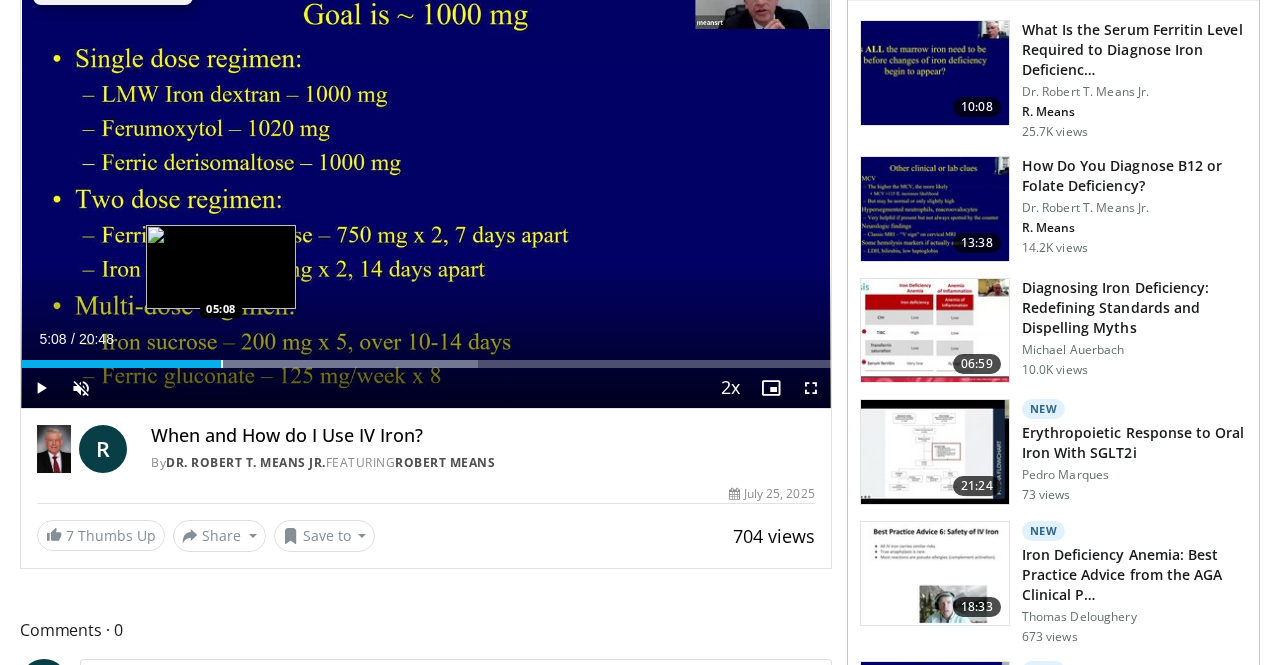 click at bounding box center (222, 364) 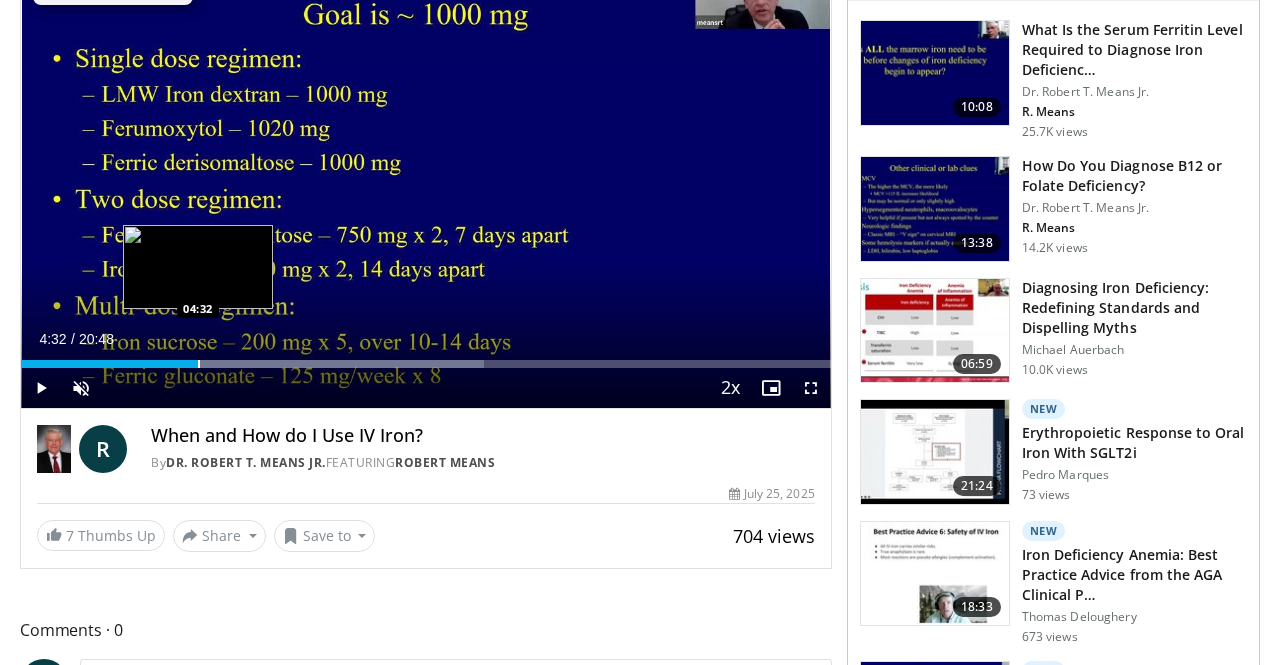 click on "Loaded :  57.22% 04:32 04:32" at bounding box center [426, 358] 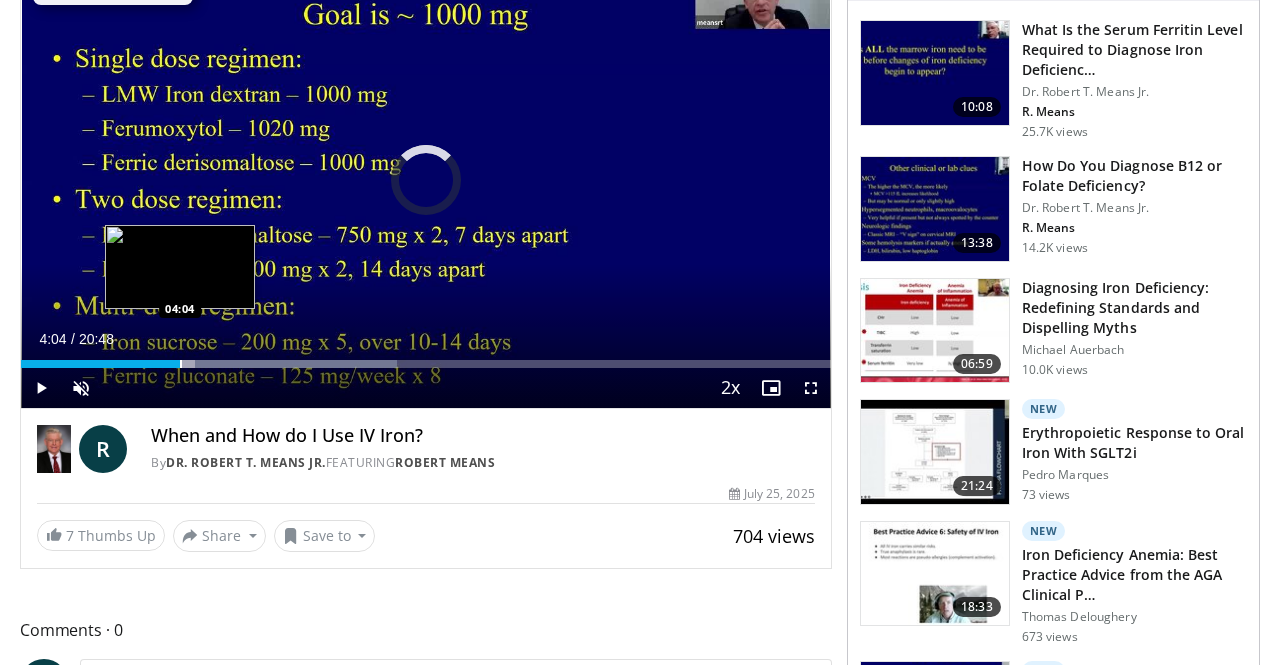 click on "Loaded :  46.47% 04:04 04:04" at bounding box center (426, 358) 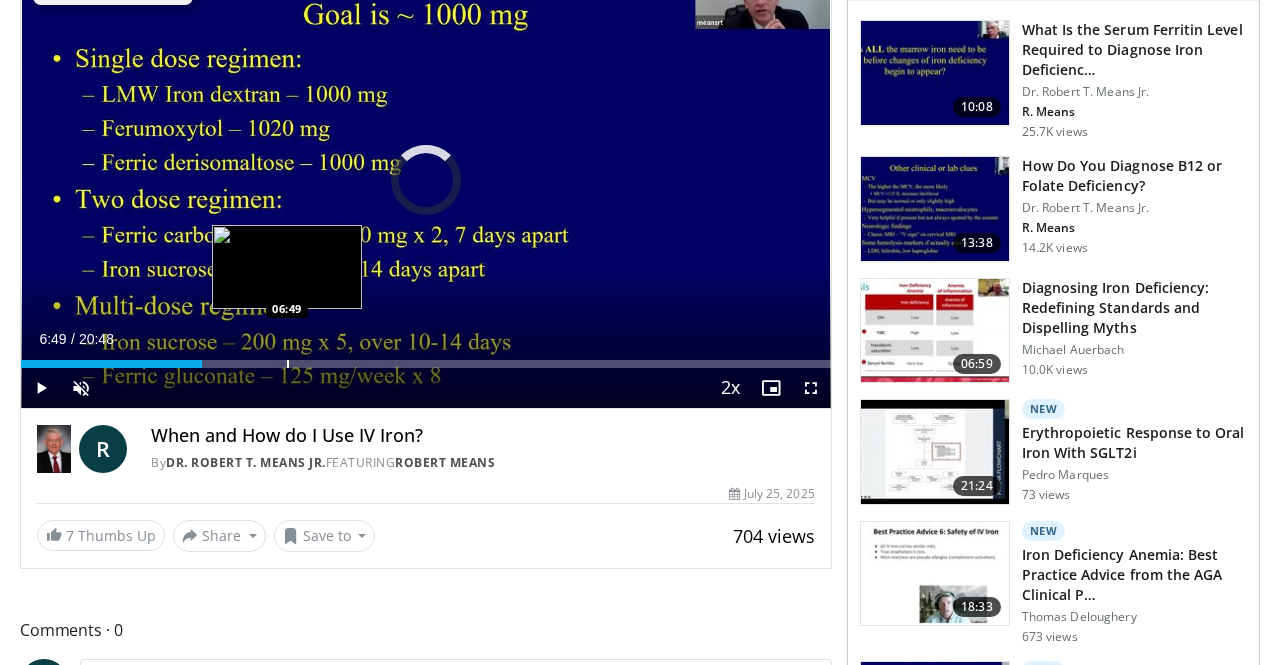 click on "Loaded :  20.65% 06:49 06:49" at bounding box center (426, 358) 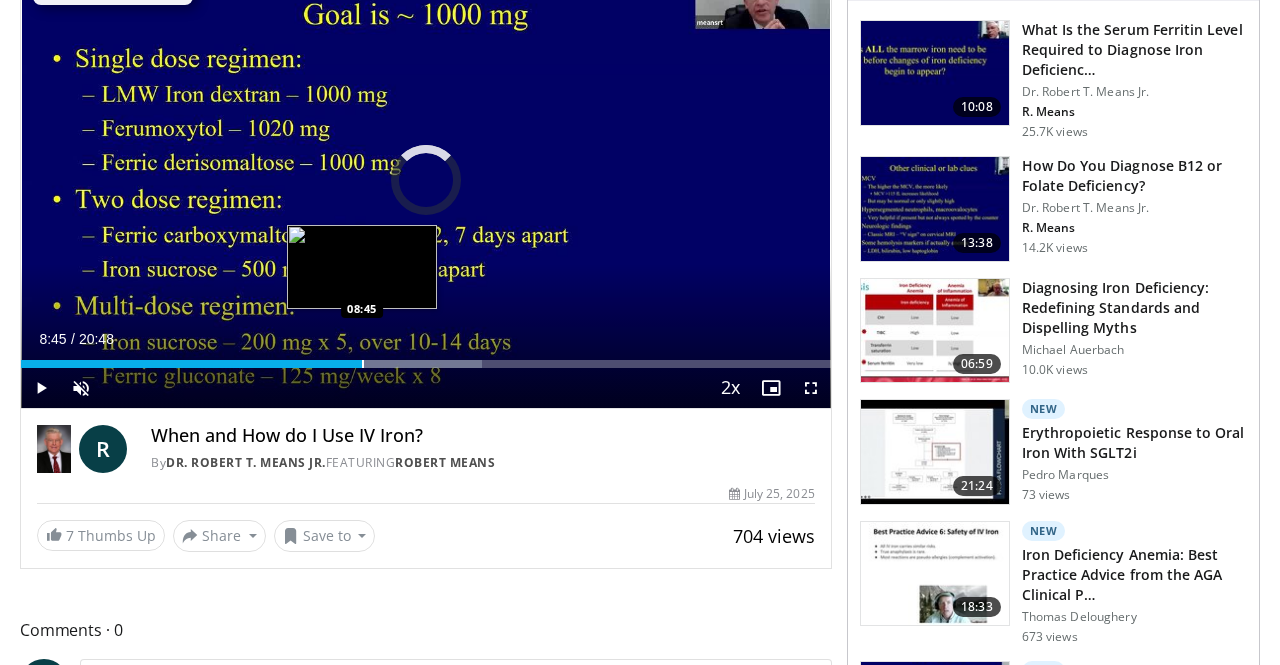 click at bounding box center (363, 364) 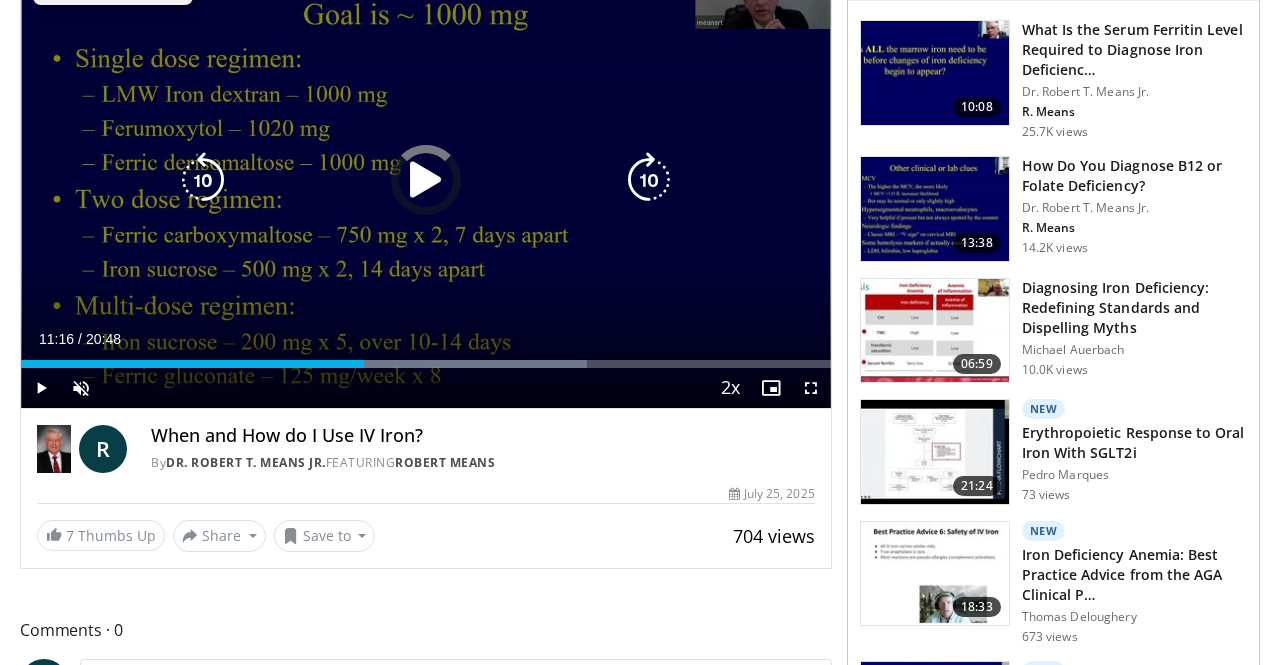click on "Loaded :  69.92% 08:48 11:13" at bounding box center [426, 358] 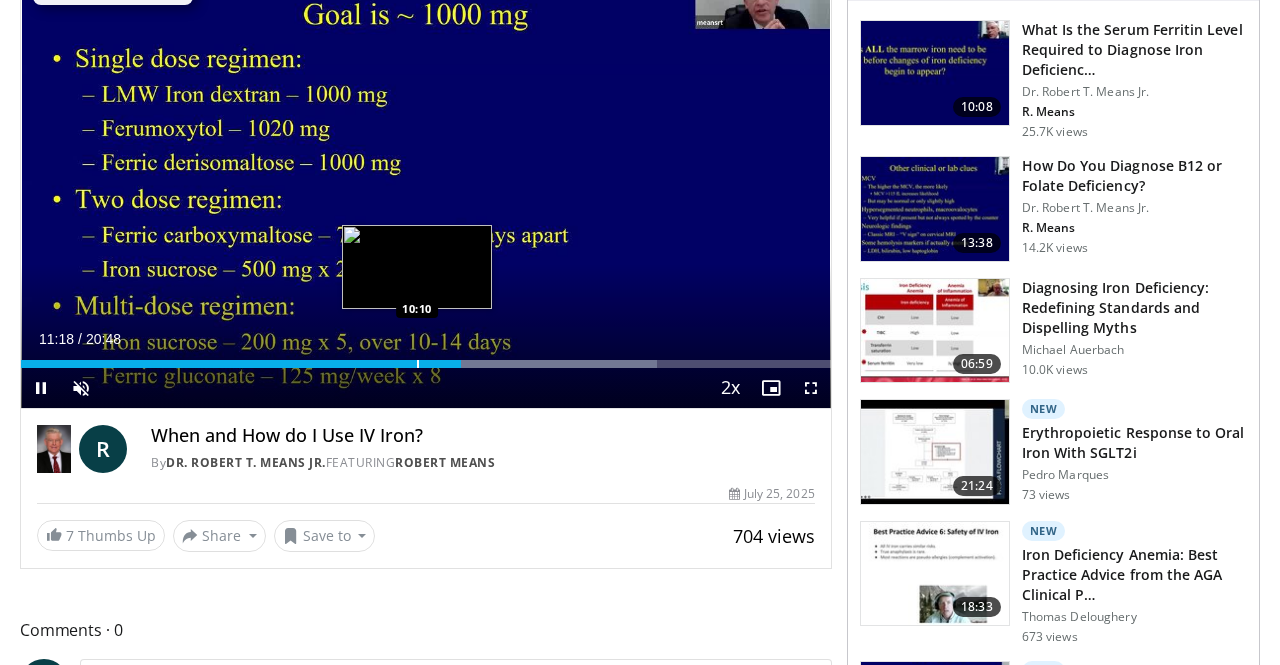click at bounding box center [418, 364] 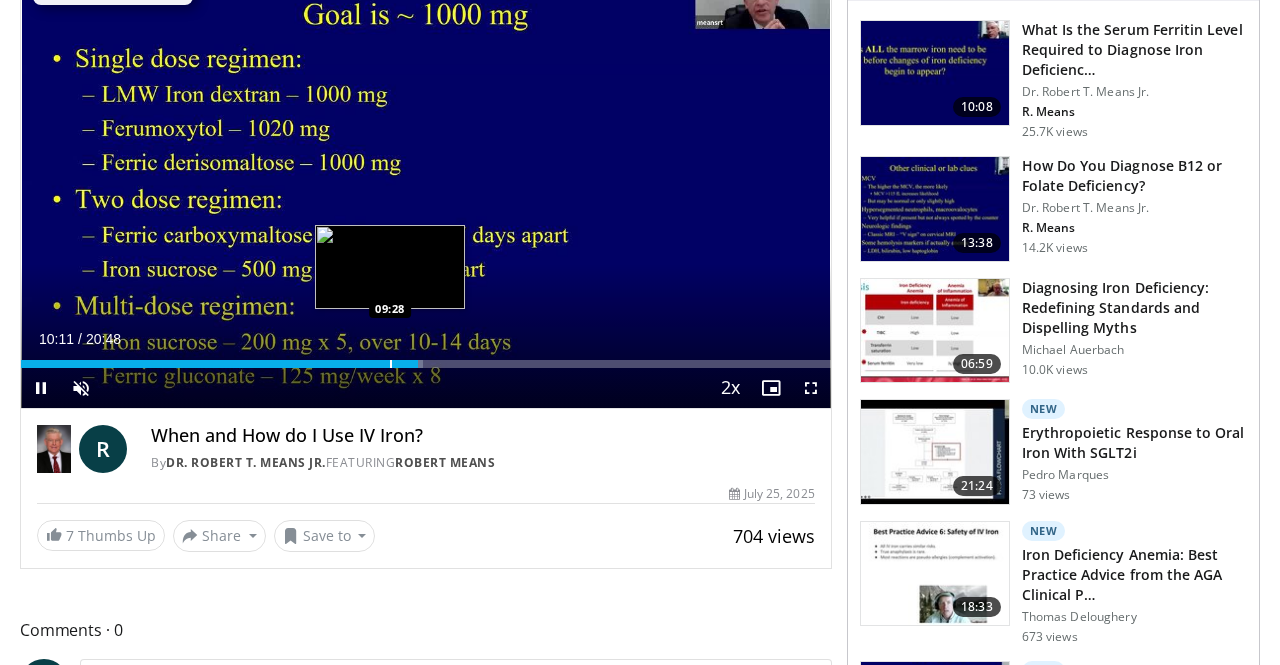 click at bounding box center (391, 364) 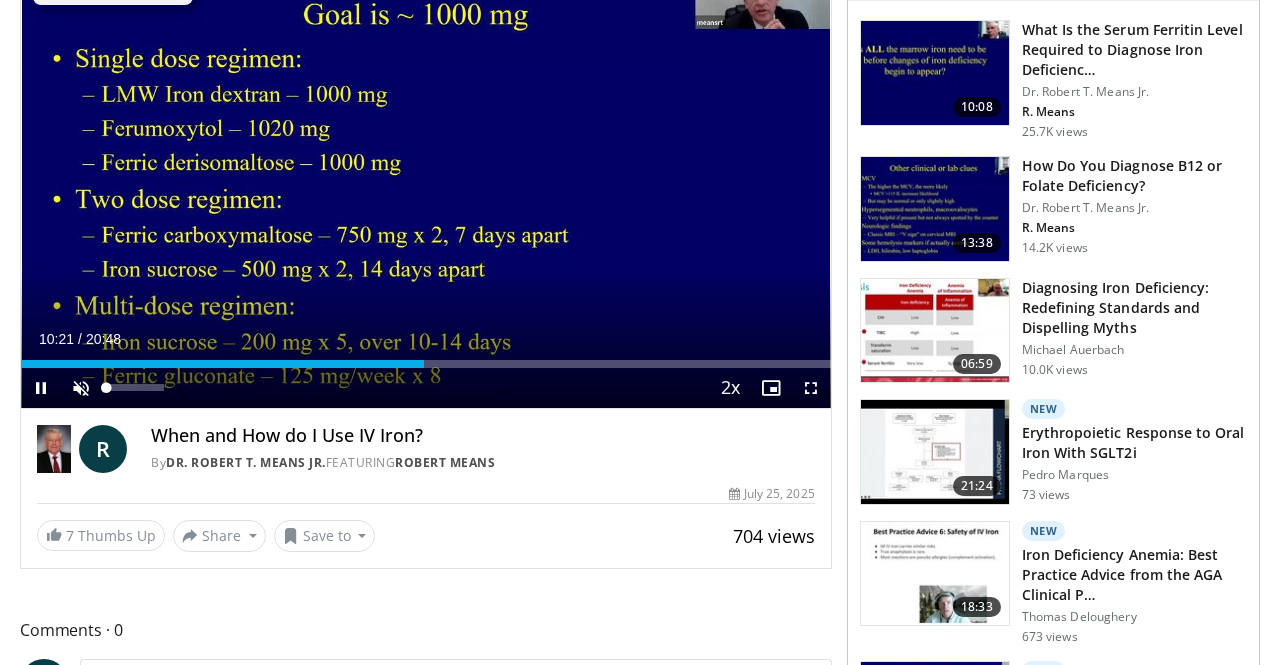 click at bounding box center [81, 388] 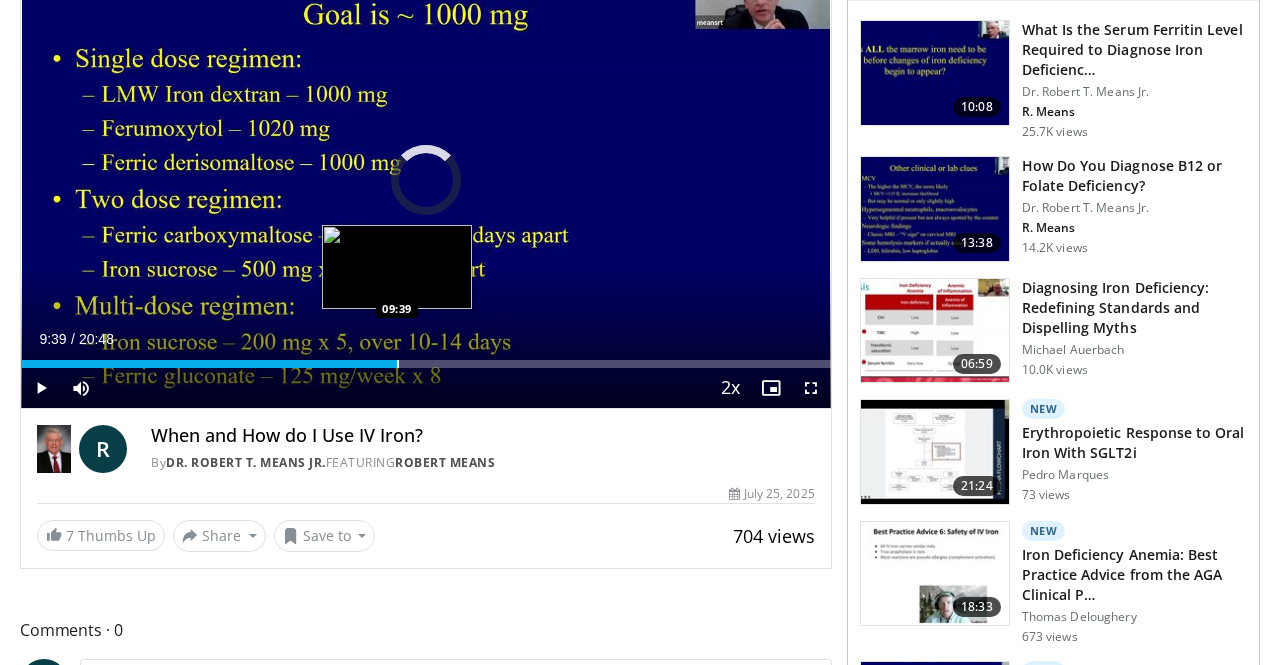 click at bounding box center [398, 364] 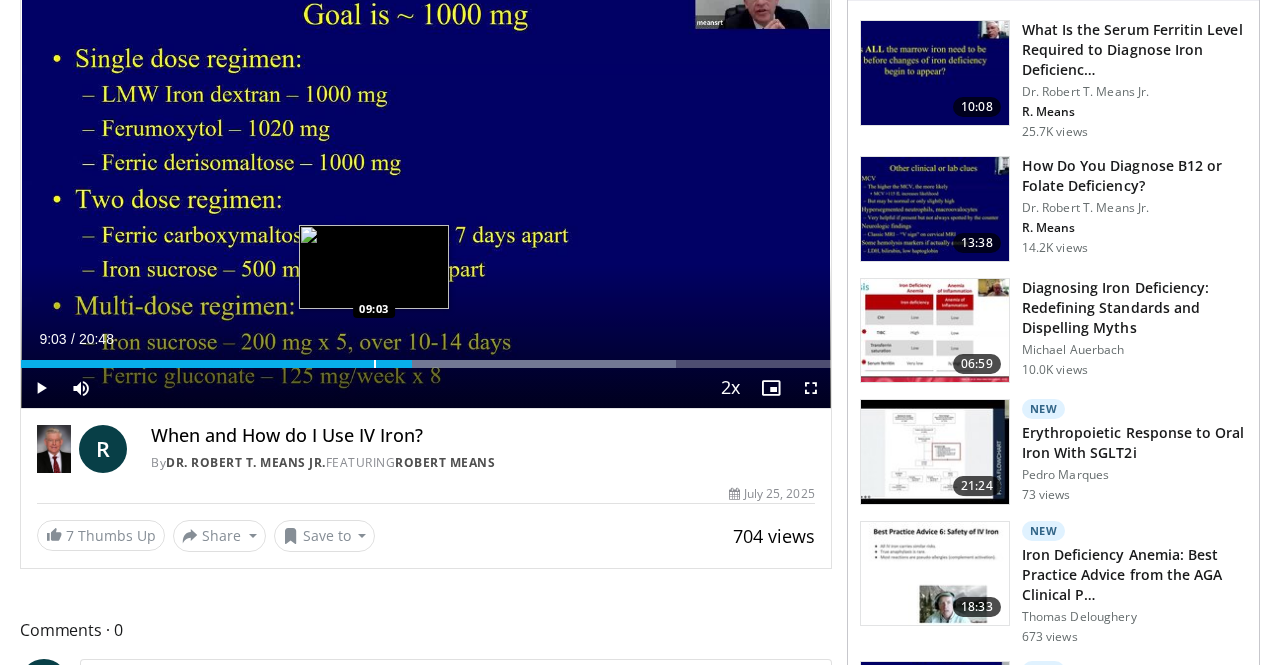 click at bounding box center (375, 364) 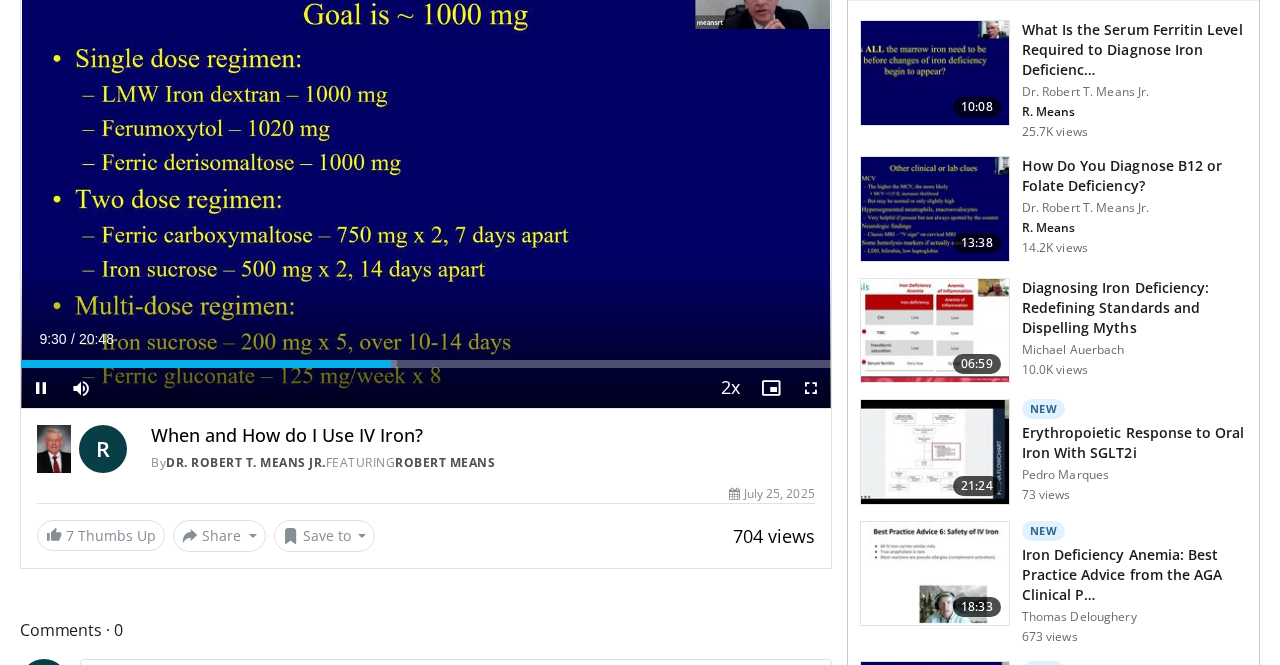 click at bounding box center (811, 388) 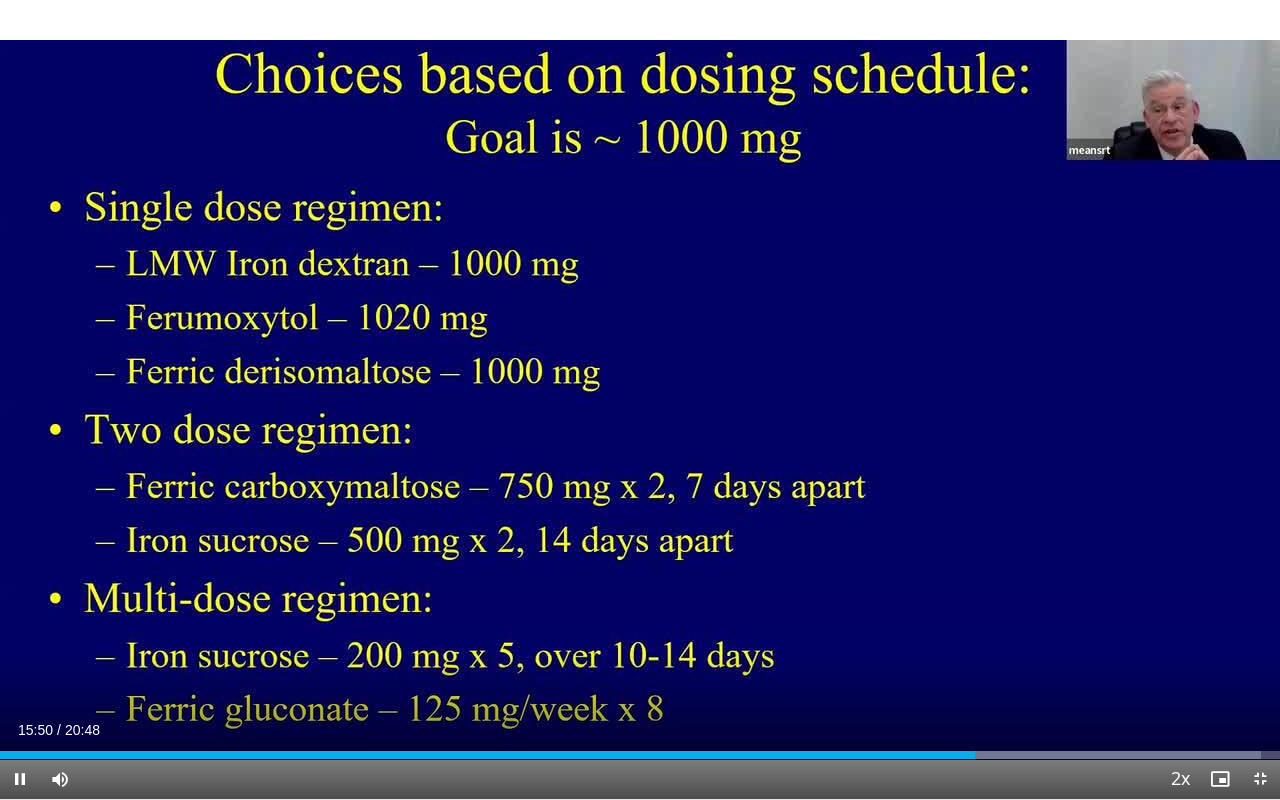 drag, startPoint x: 1261, startPoint y: 778, endPoint x: 1226, endPoint y: 778, distance: 35 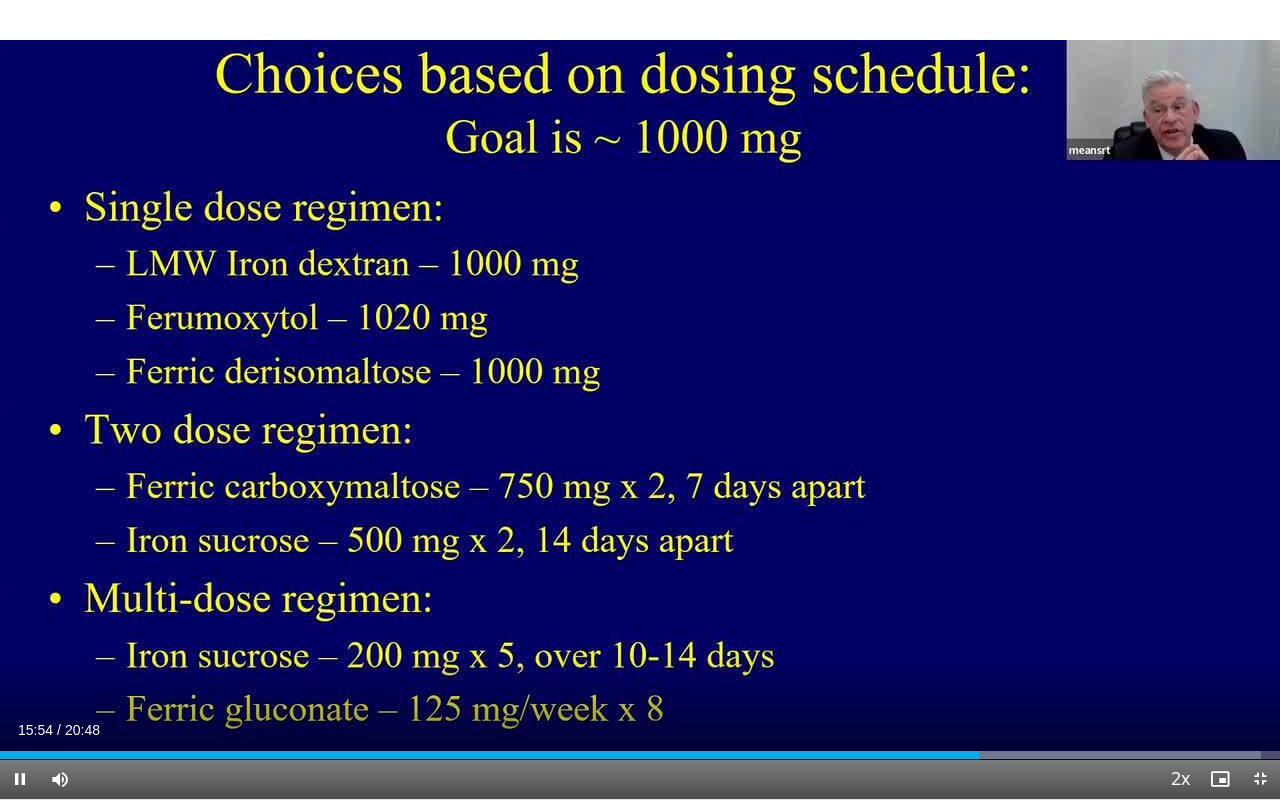 click at bounding box center [1260, 779] 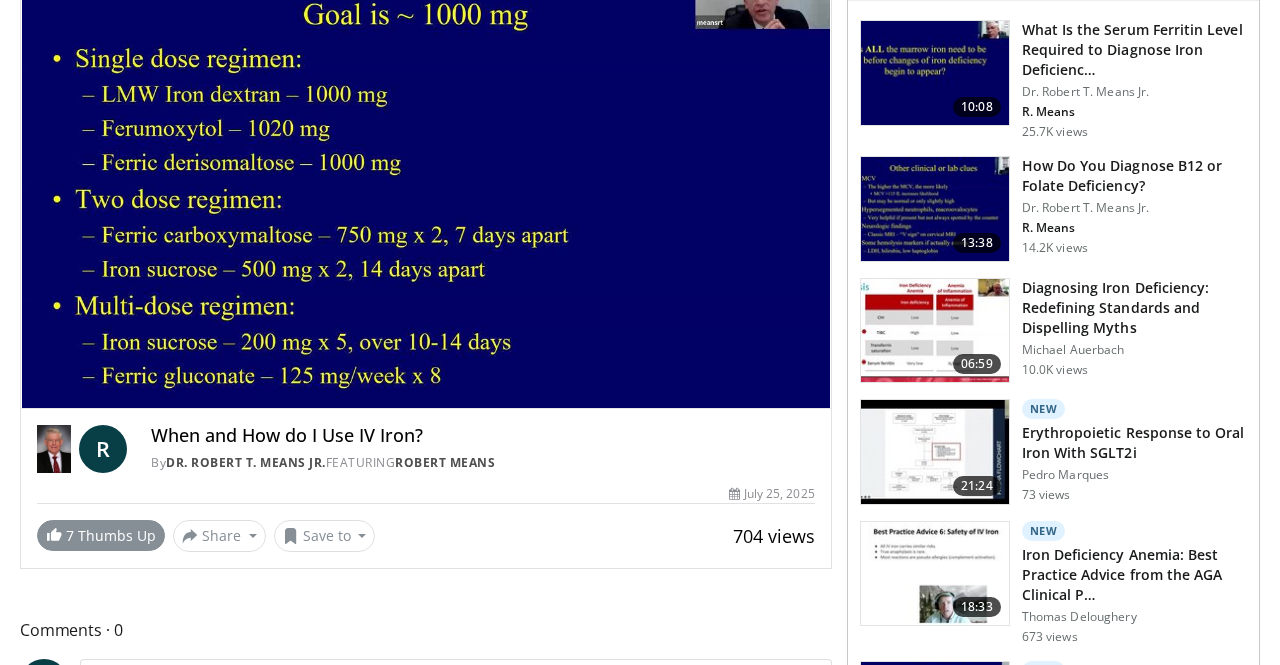 click on "7
Thumbs Up" at bounding box center (101, 535) 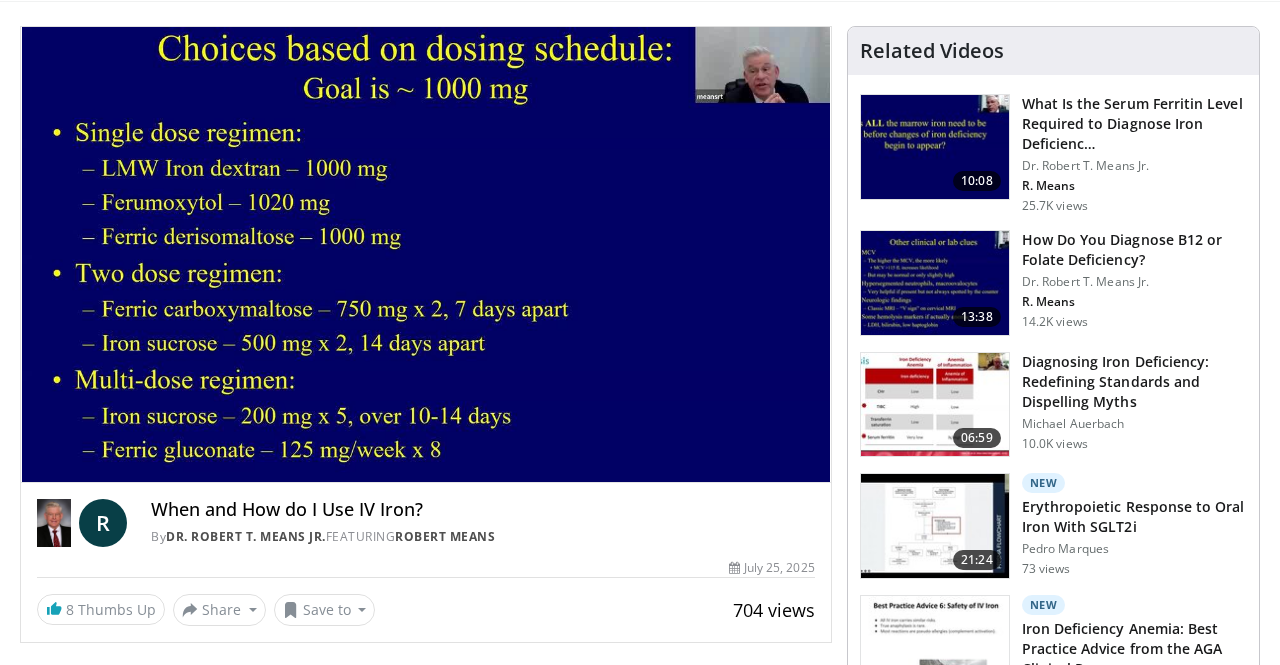 scroll, scrollTop: 89, scrollLeft: 0, axis: vertical 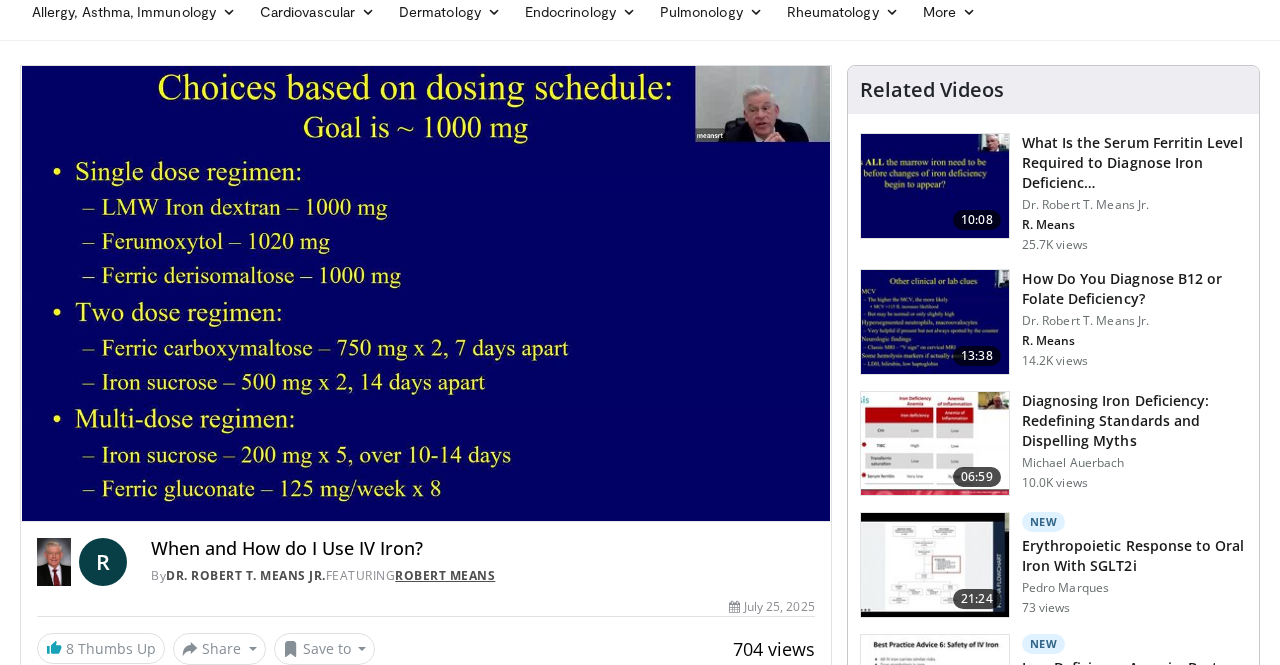 click on "Robert Means" at bounding box center [445, 575] 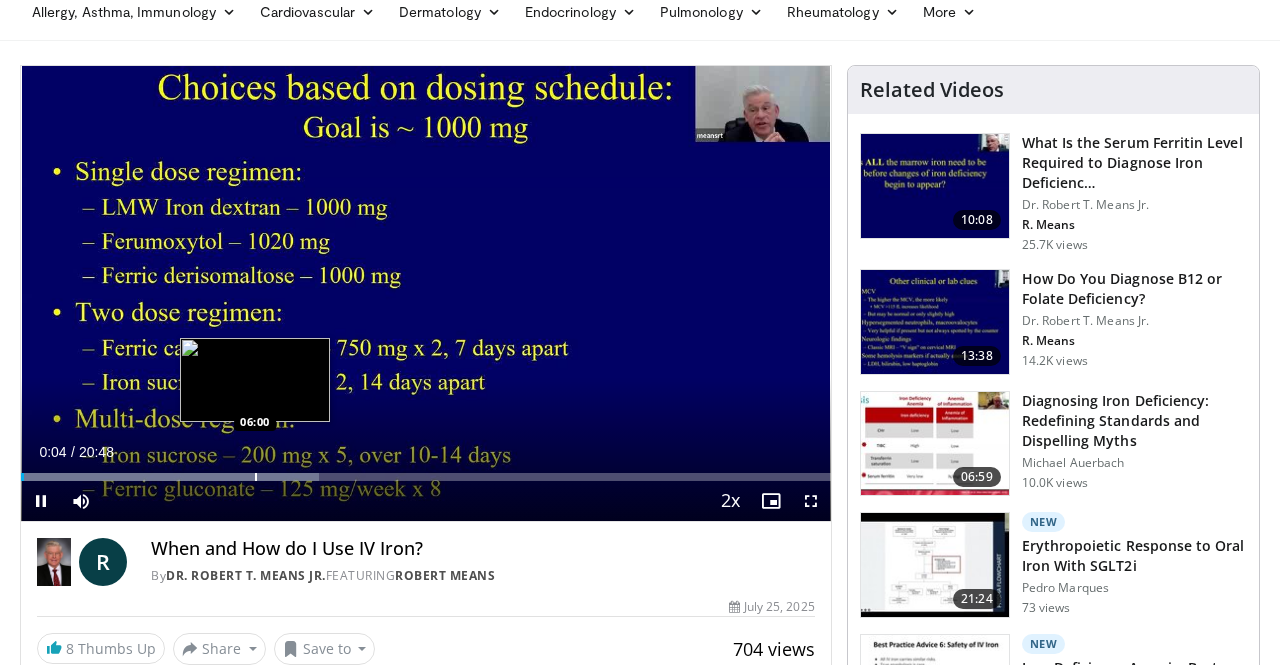 click on "Loaded :  36.85% 00:04 06:00" at bounding box center [426, 471] 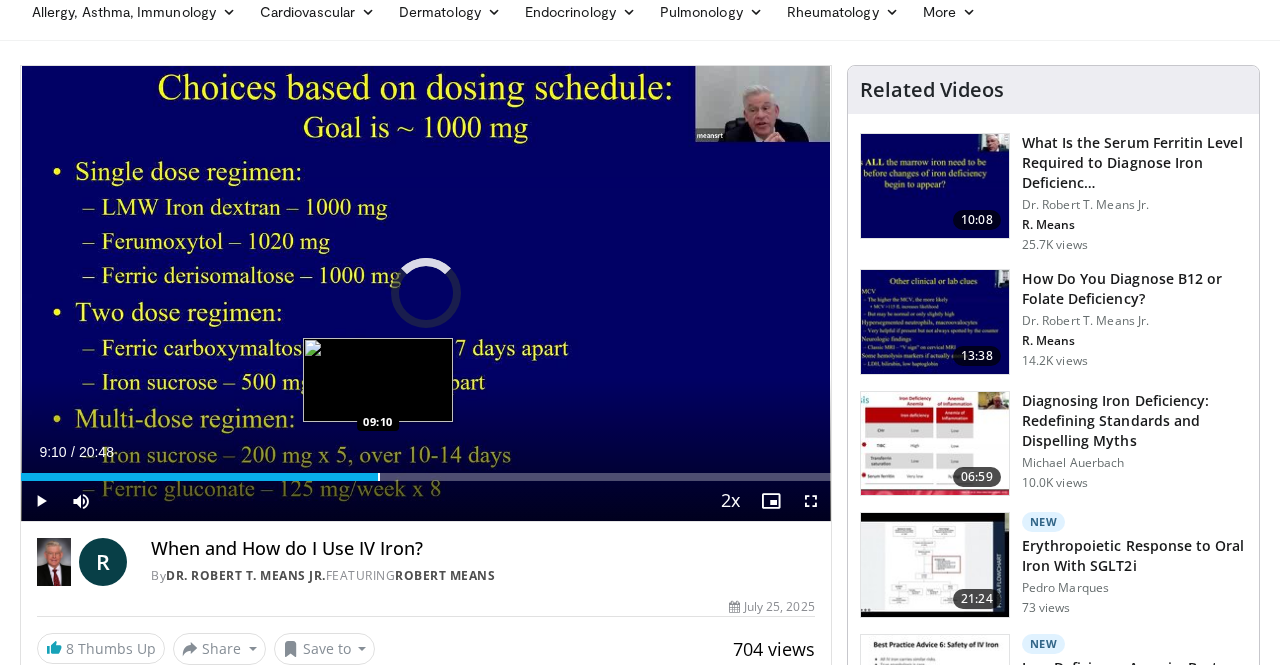 click at bounding box center [379, 477] 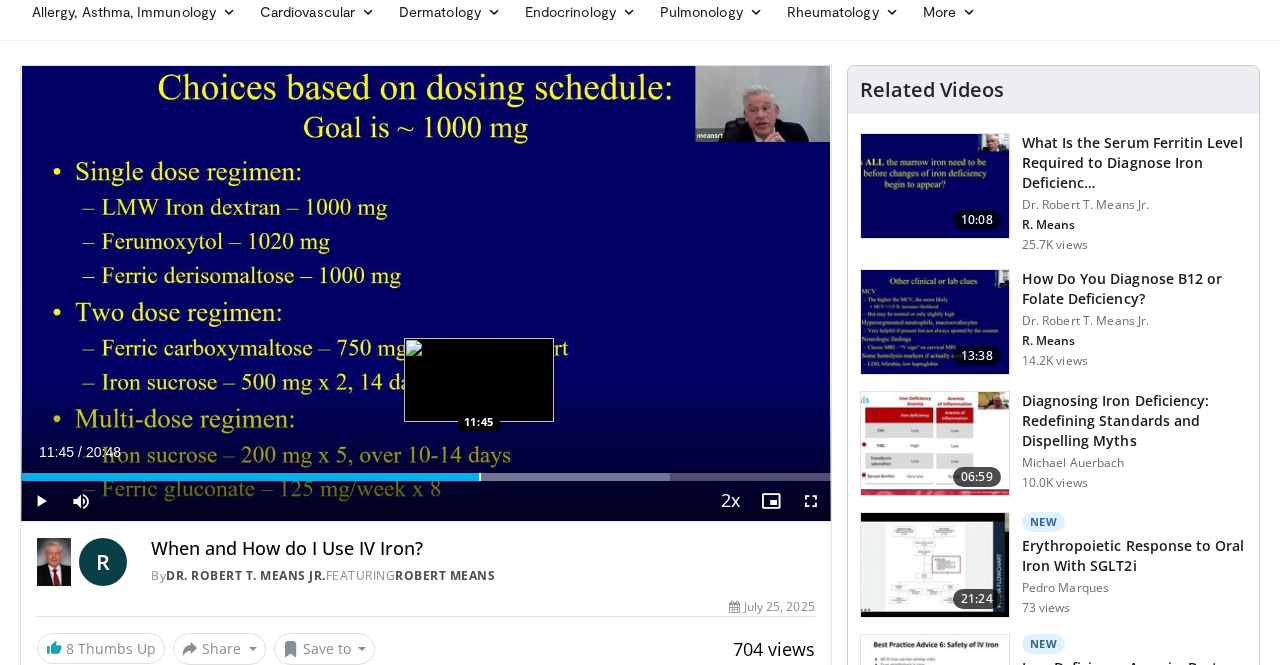 click at bounding box center (480, 477) 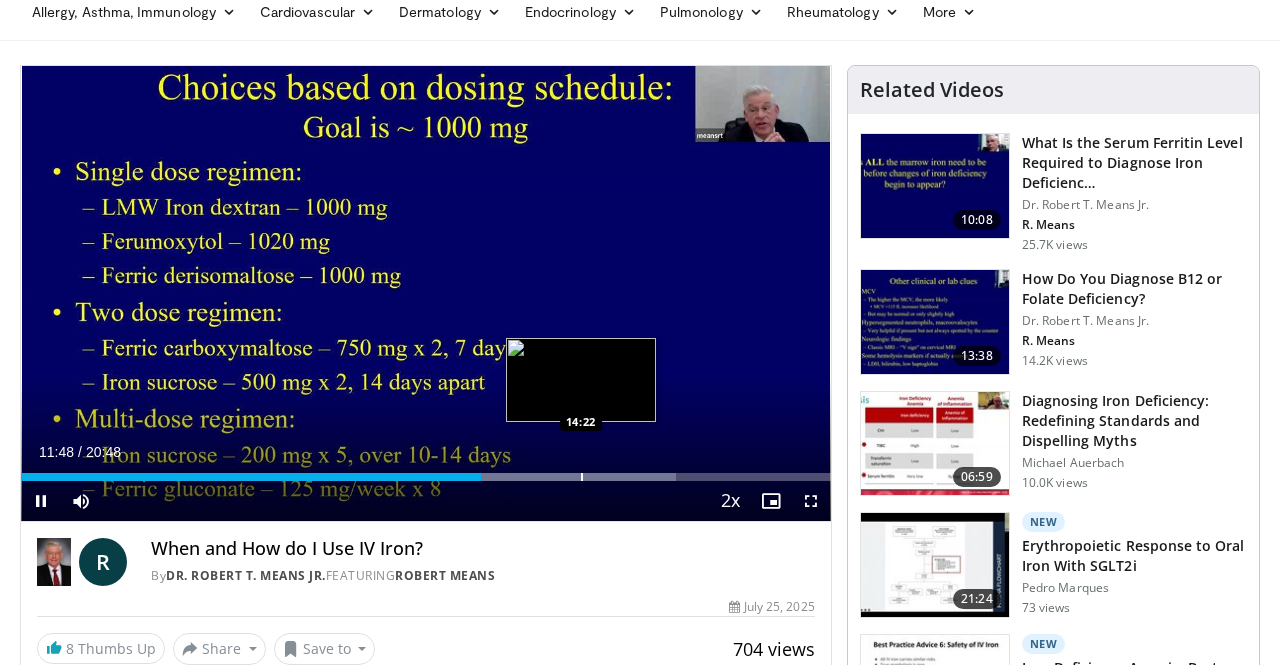 click on "**********" at bounding box center [426, 294] 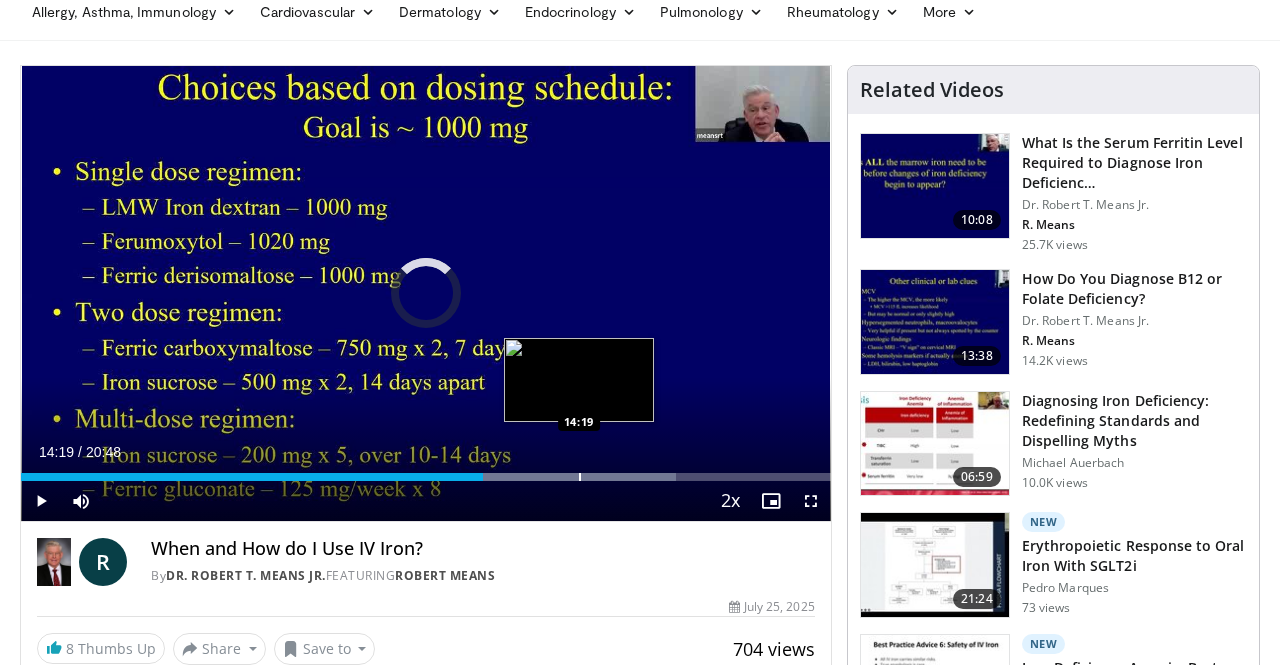 click at bounding box center (580, 477) 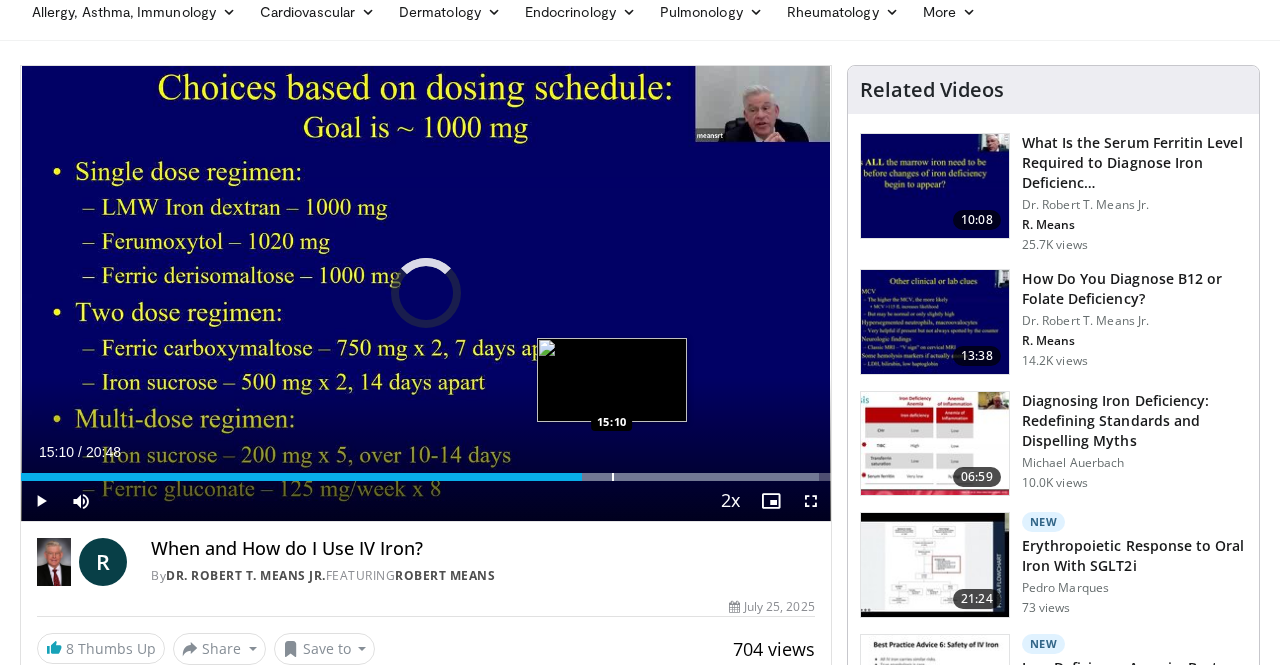 click at bounding box center [613, 477] 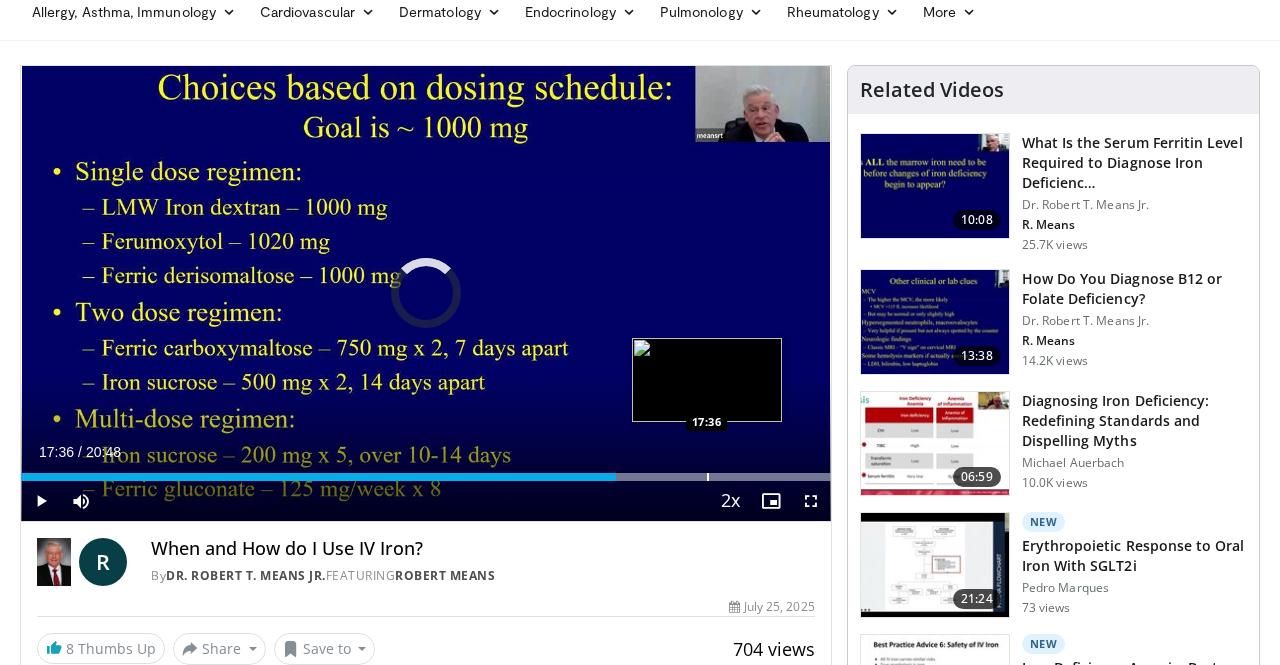 click at bounding box center [708, 477] 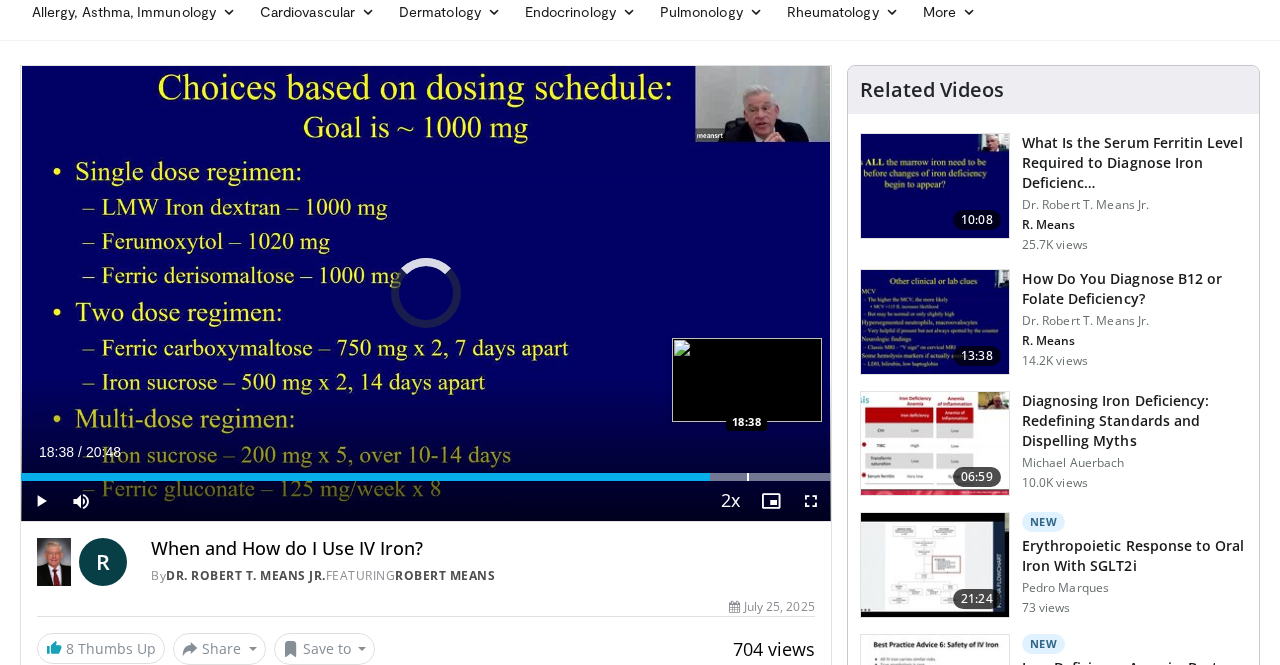 click at bounding box center [748, 477] 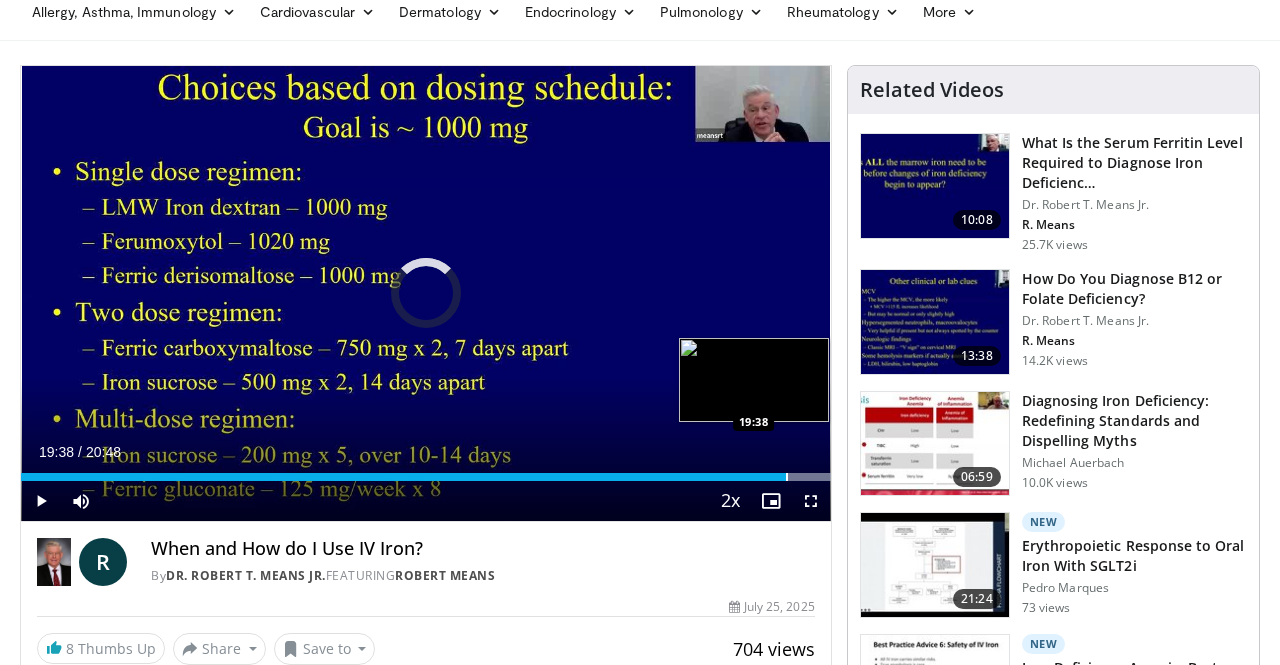 click at bounding box center [787, 477] 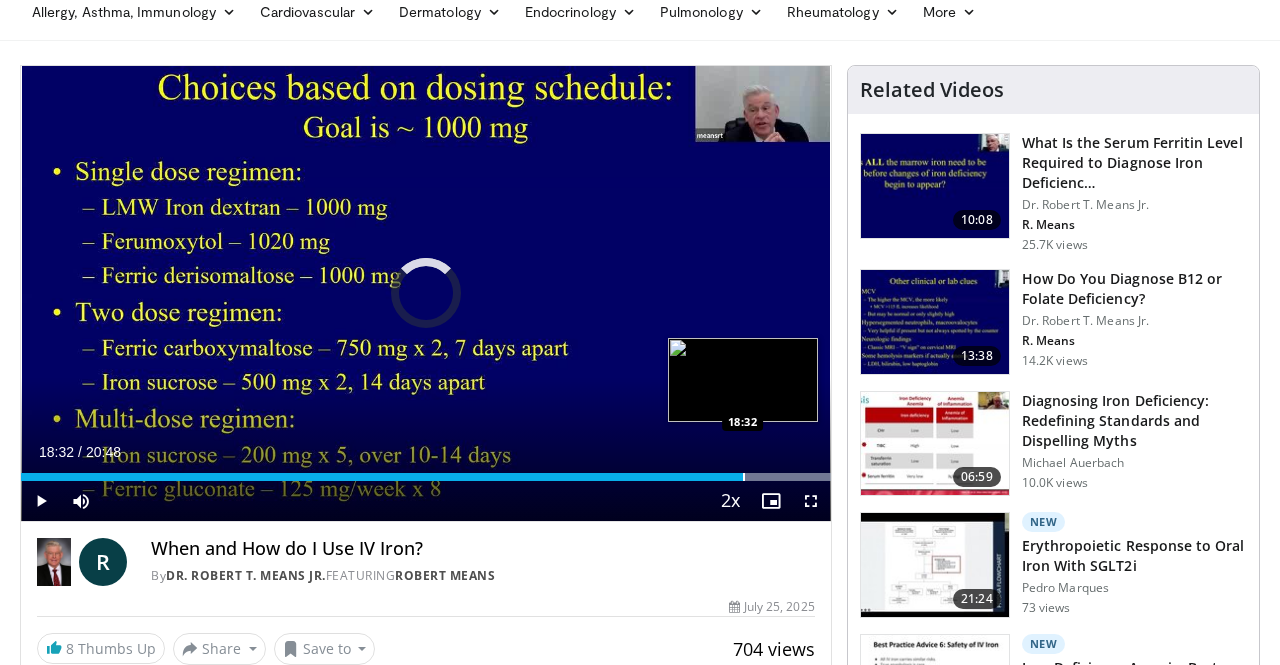 click at bounding box center [744, 477] 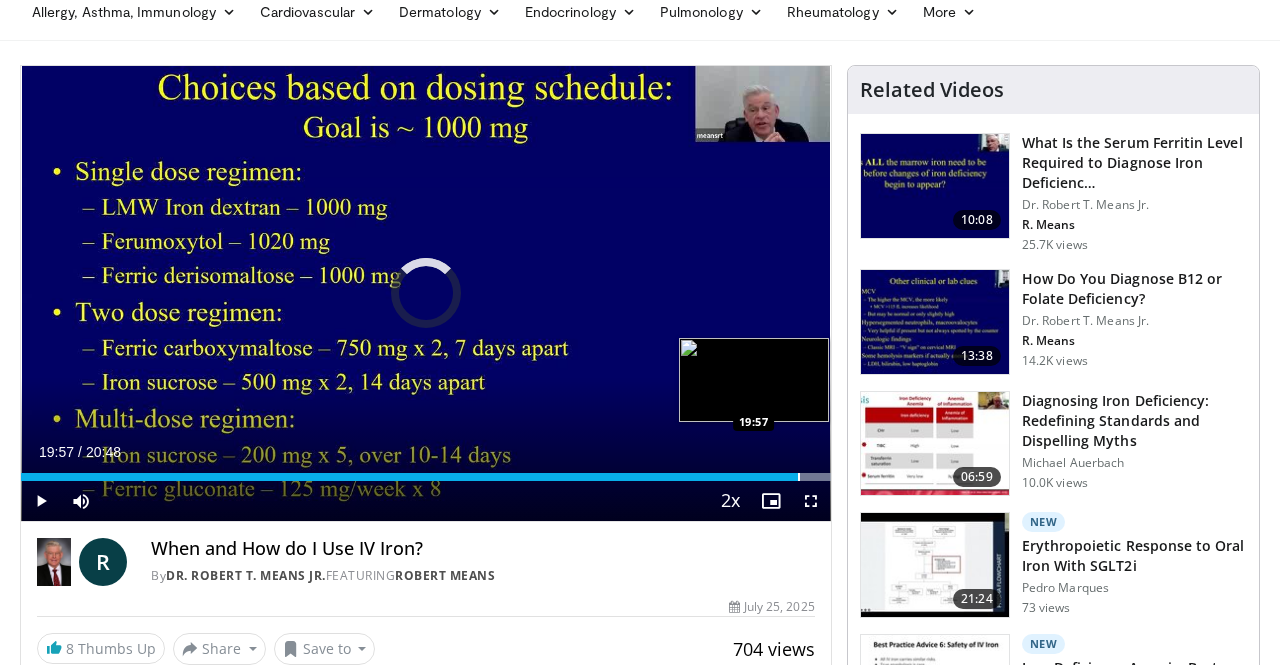 click at bounding box center [799, 477] 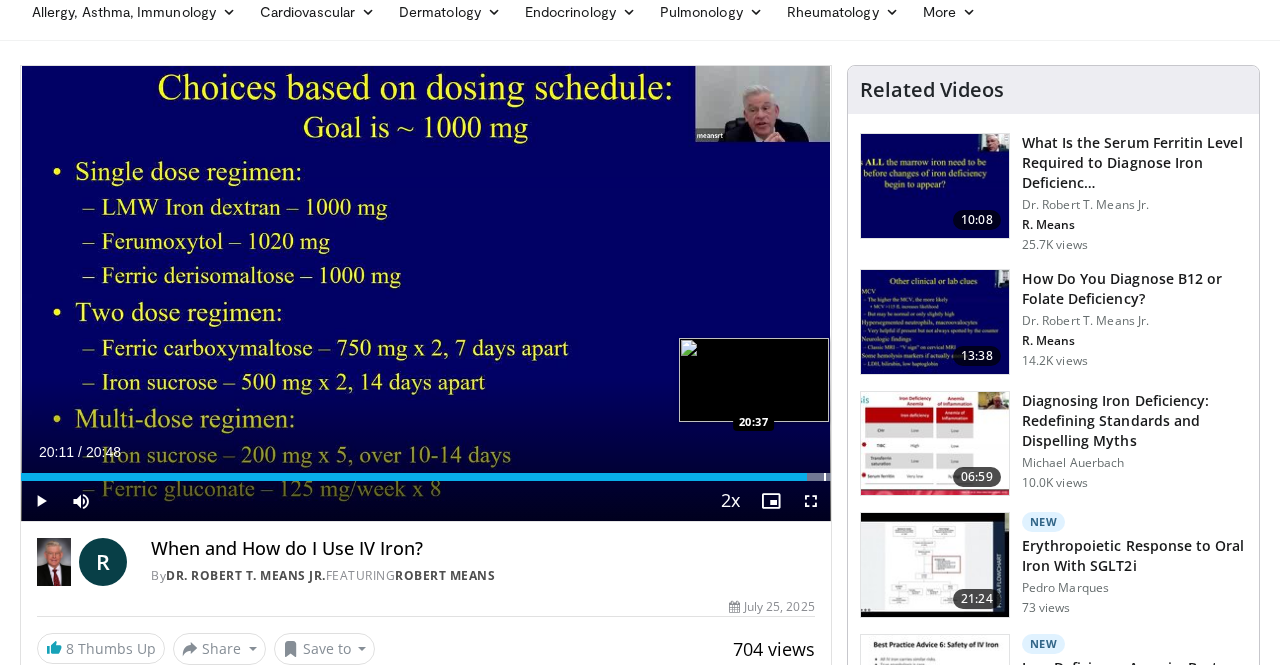 click at bounding box center [825, 477] 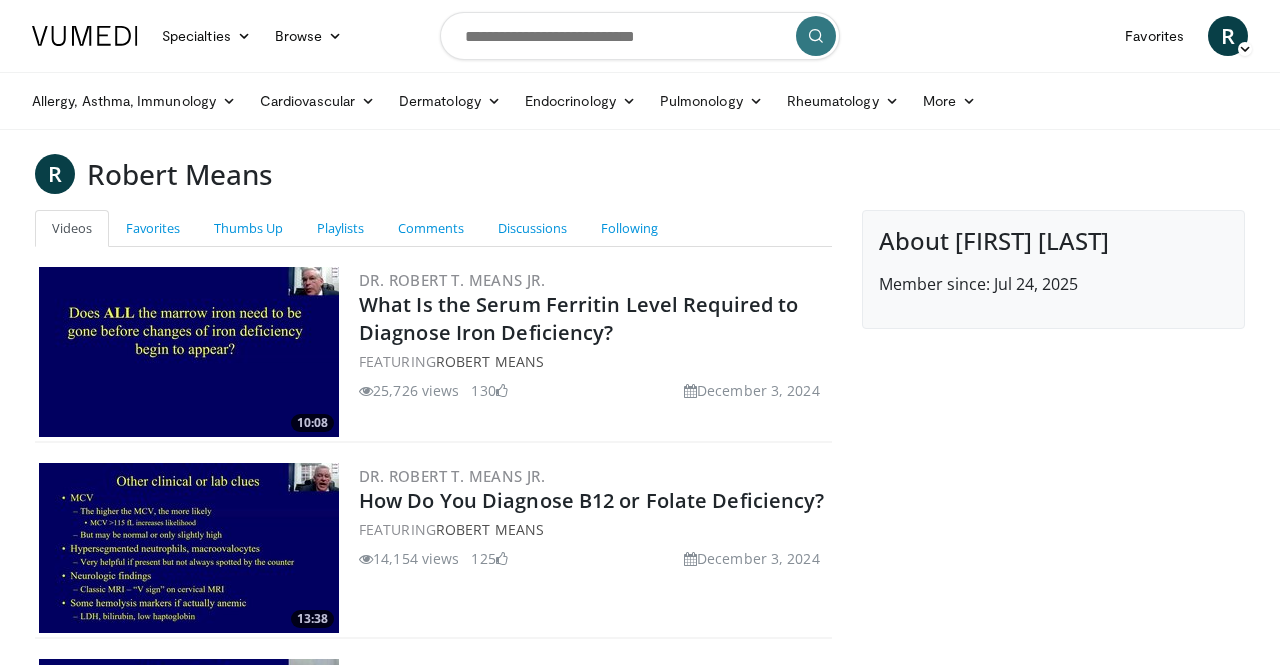 scroll, scrollTop: 0, scrollLeft: 0, axis: both 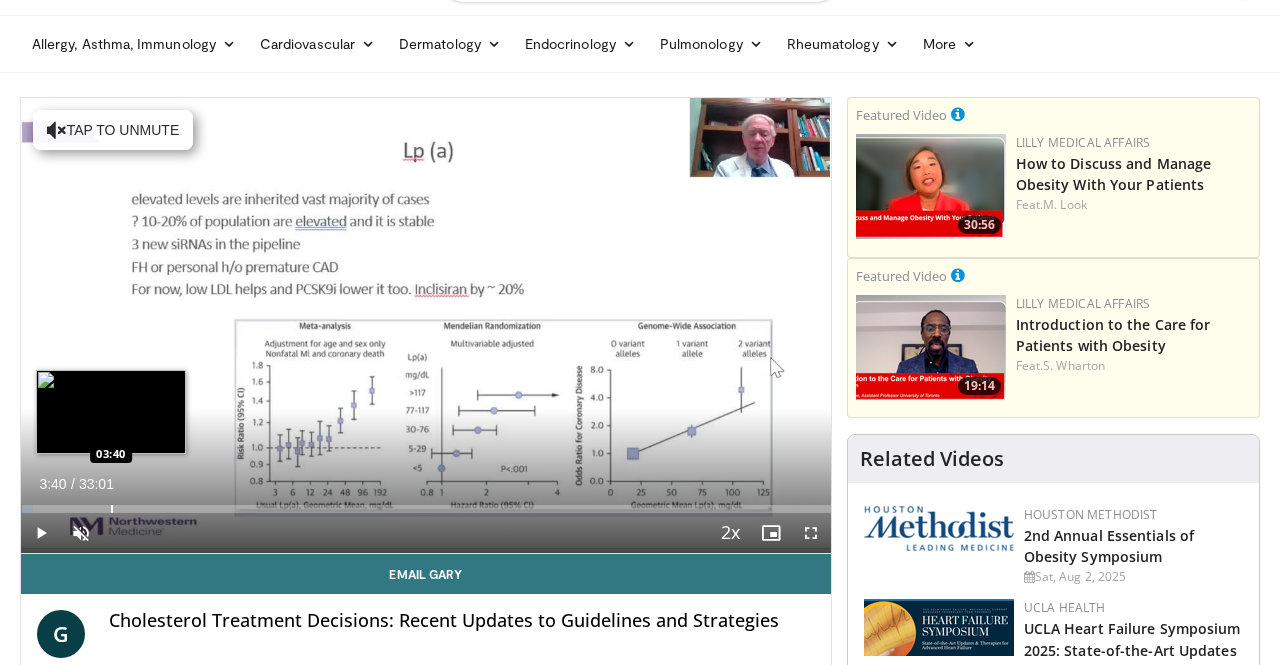click at bounding box center [112, 509] 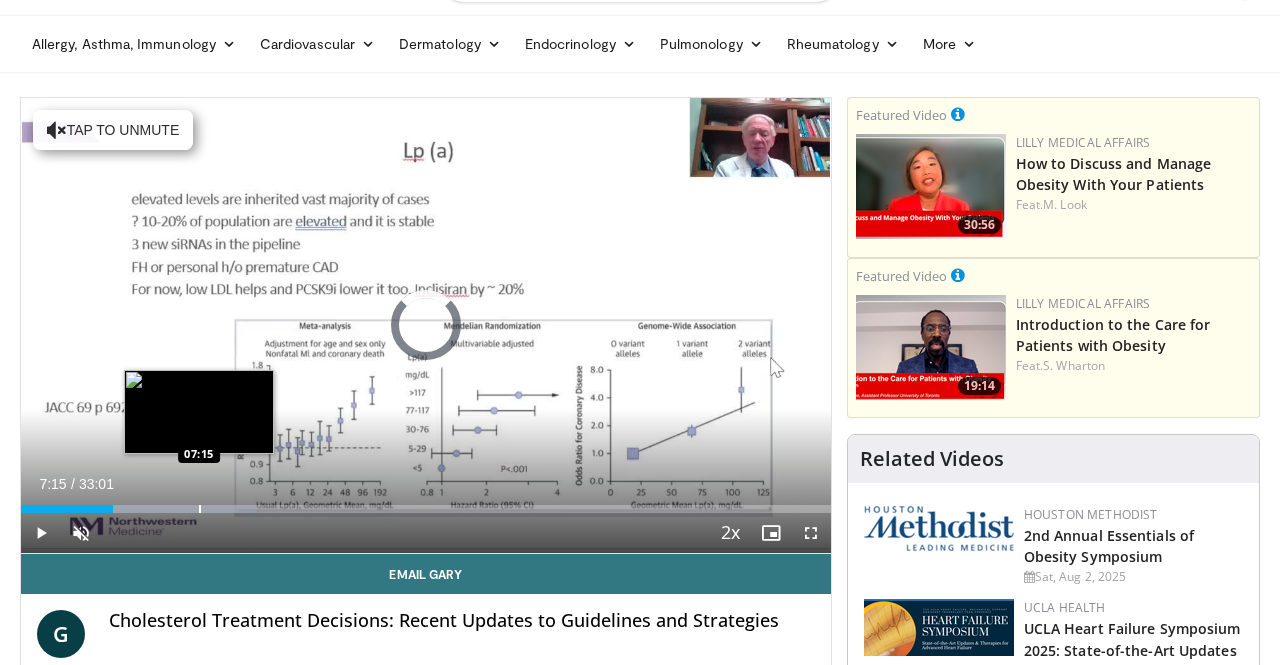 click at bounding box center [200, 509] 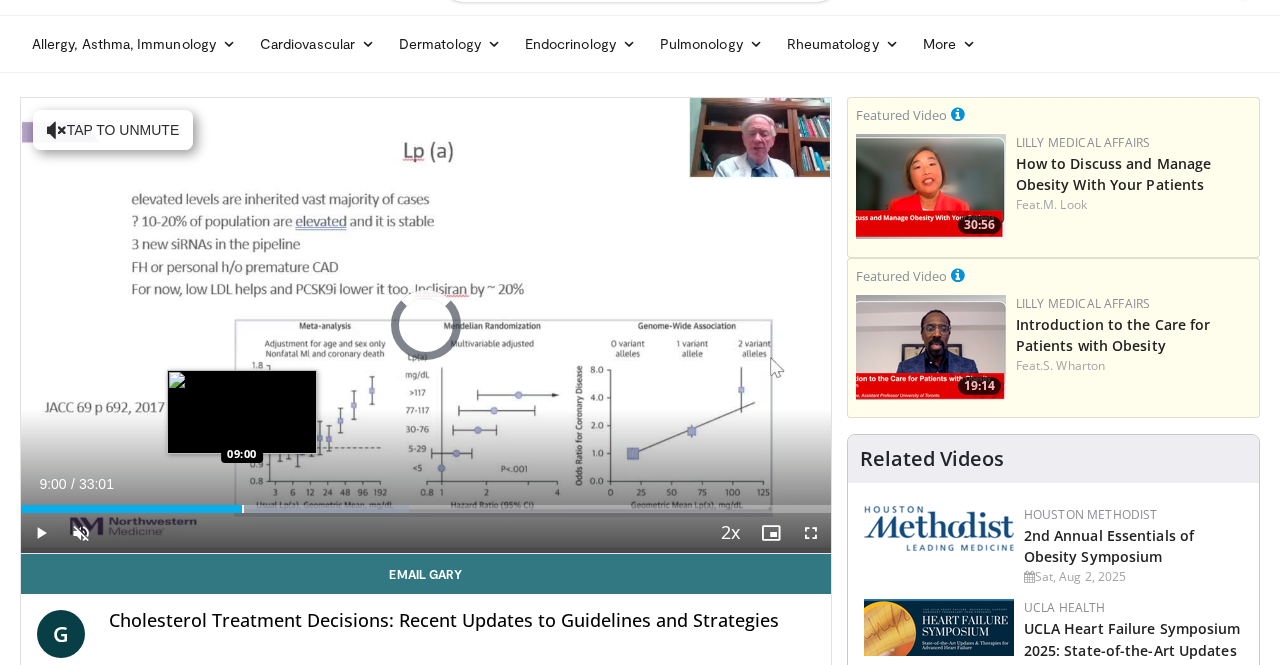 click at bounding box center [243, 509] 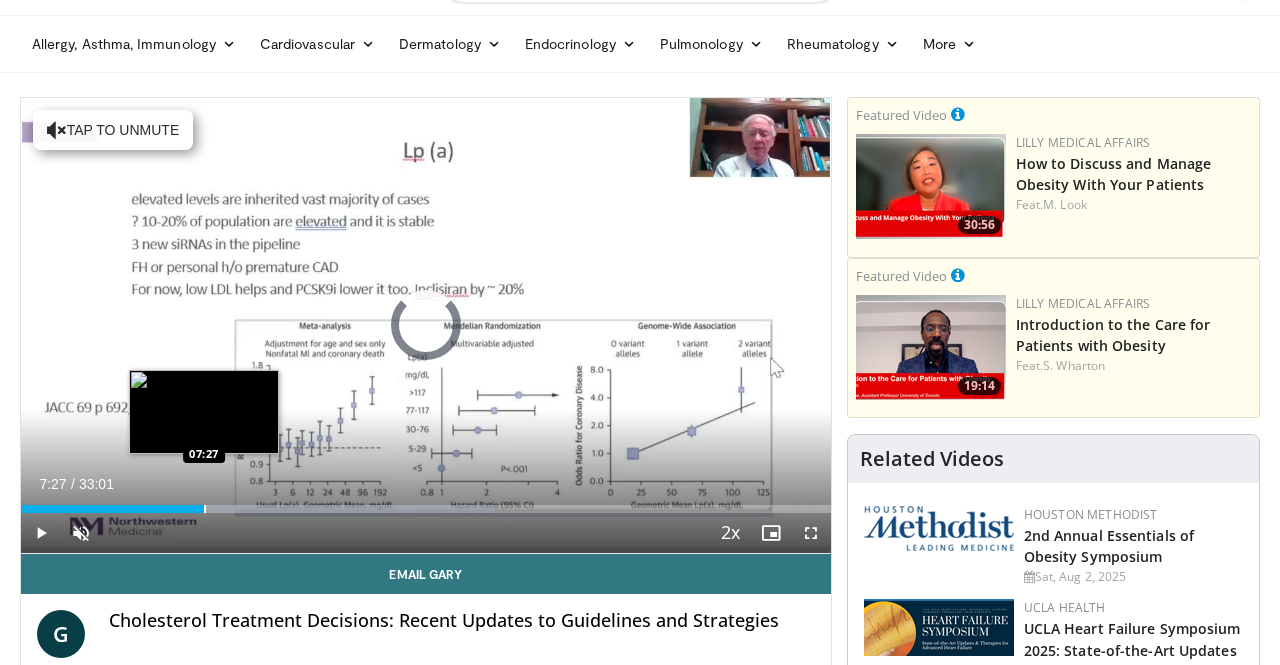 click at bounding box center [205, 509] 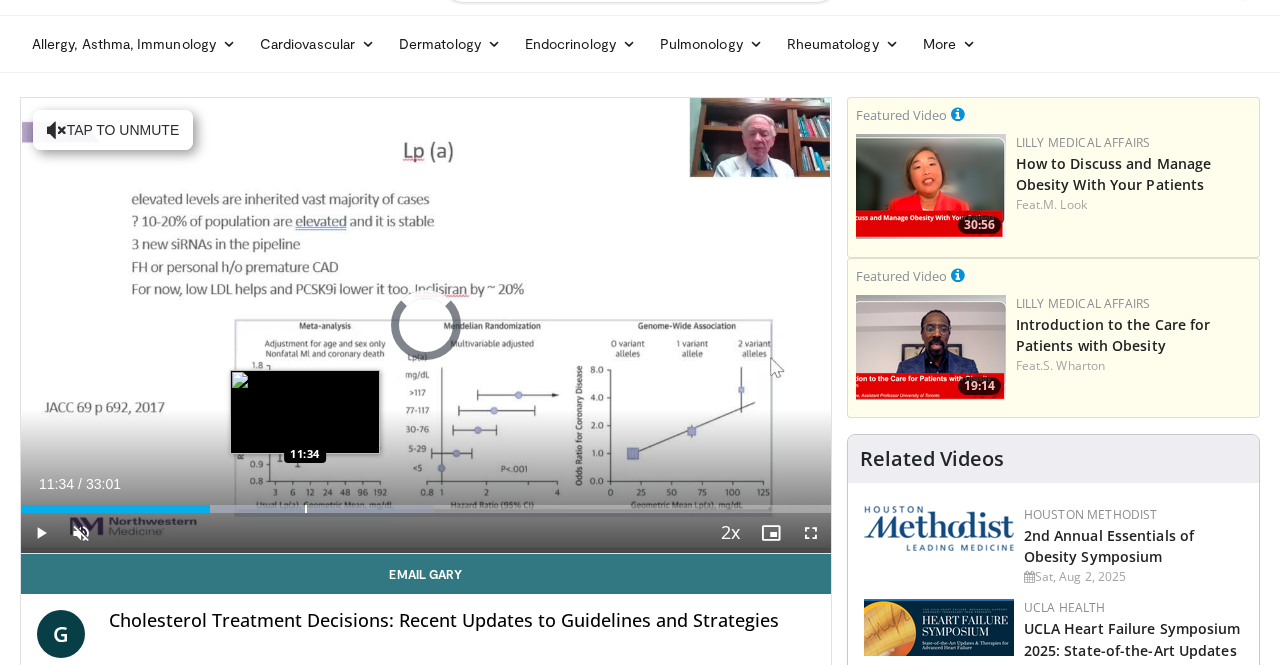 click at bounding box center [306, 509] 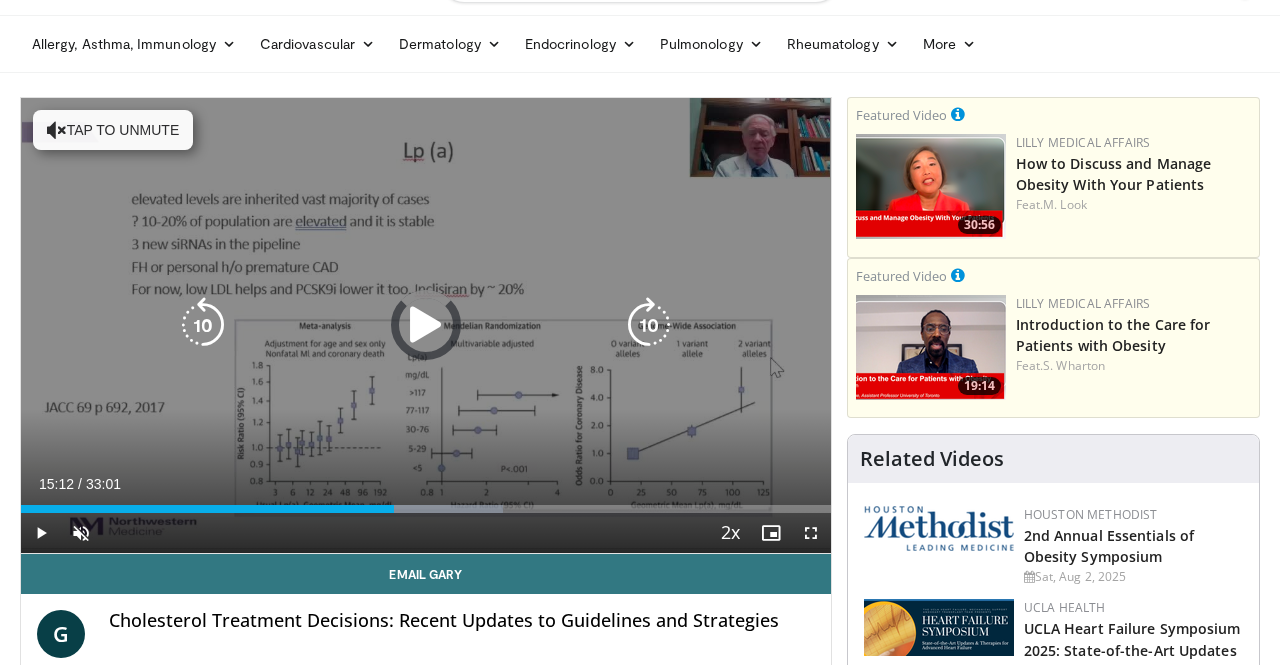 click at bounding box center (0, 0) 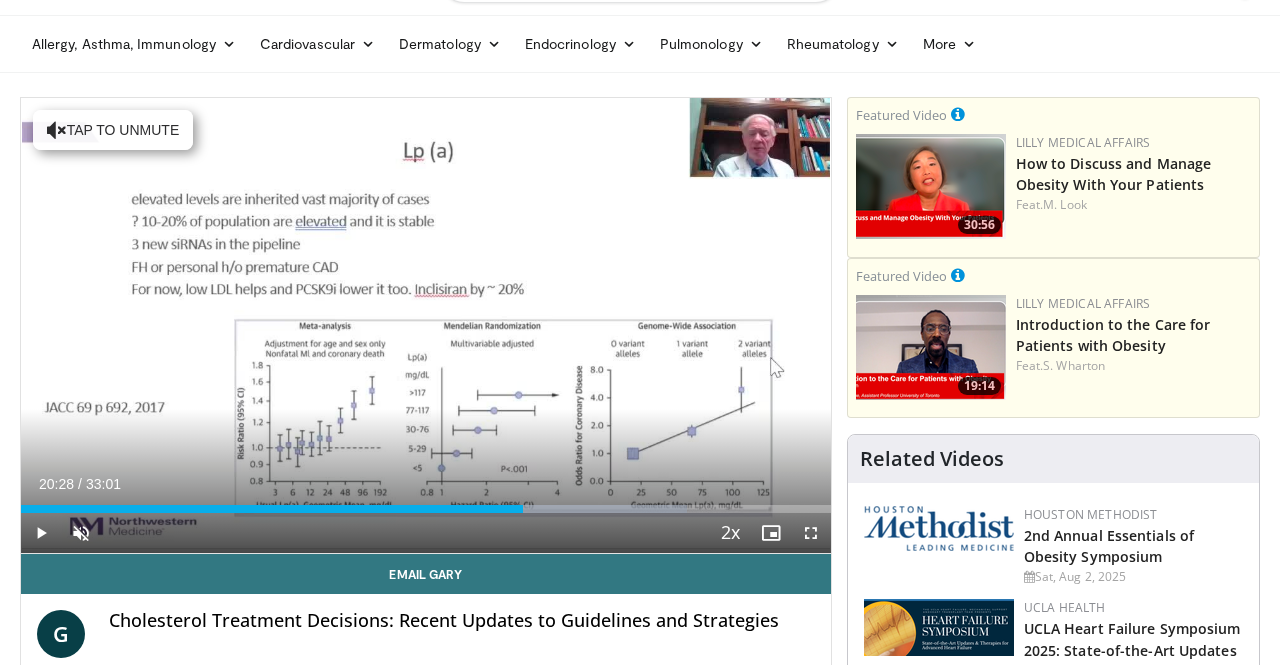 click at bounding box center (524, 509) 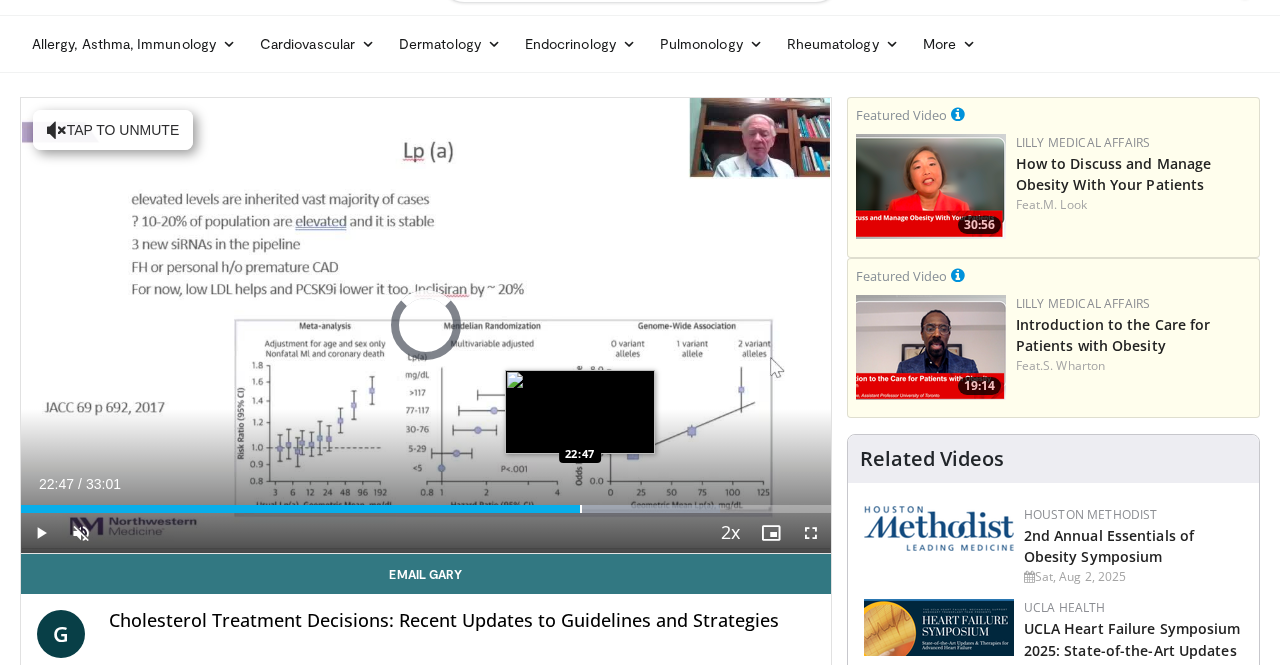 click at bounding box center (581, 509) 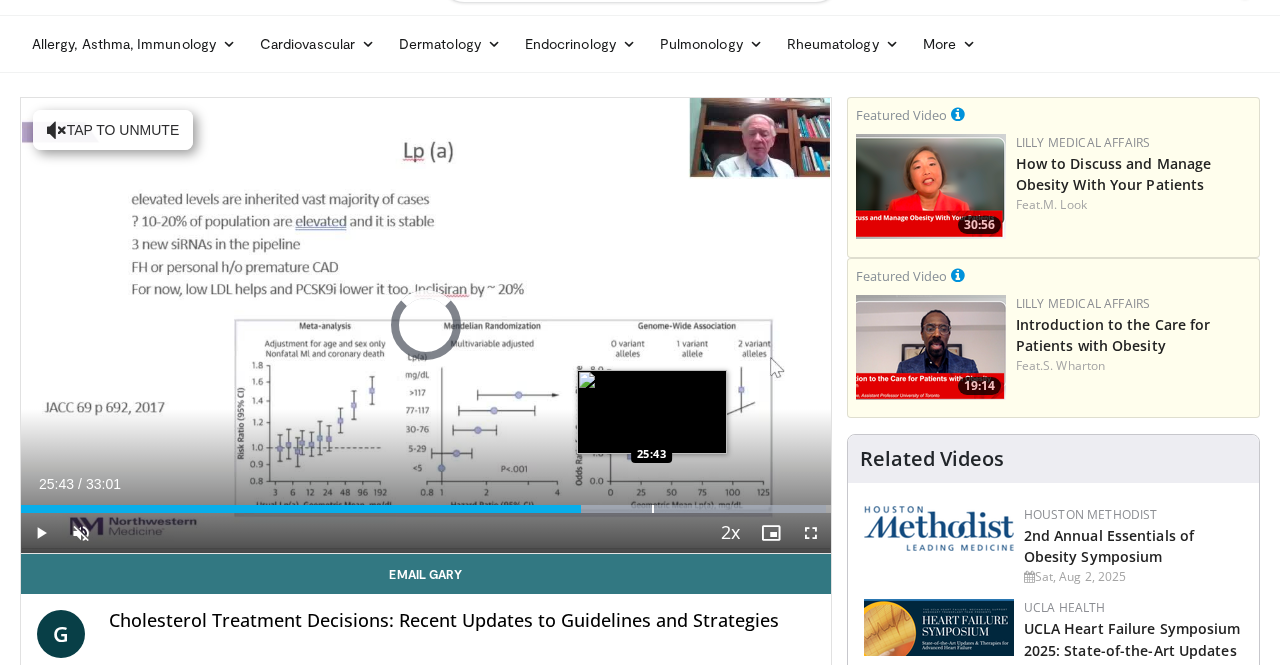 click on "Loaded :  99.40% 22:51 25:43" at bounding box center (426, 503) 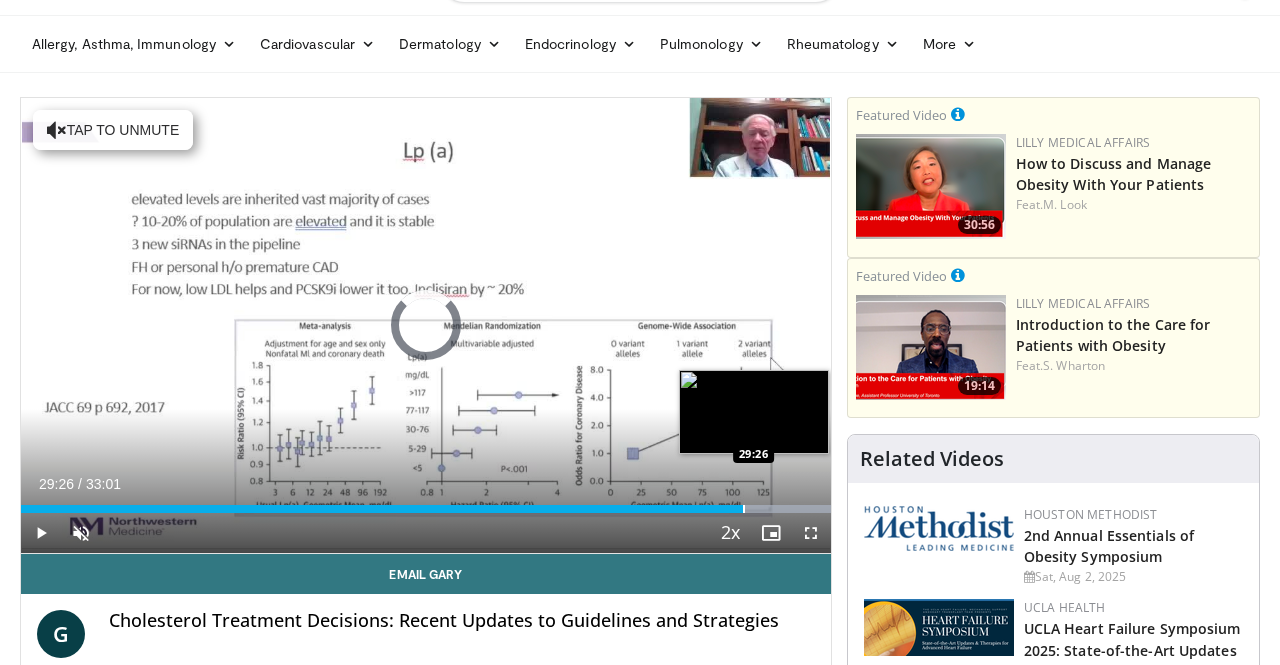 click at bounding box center (744, 509) 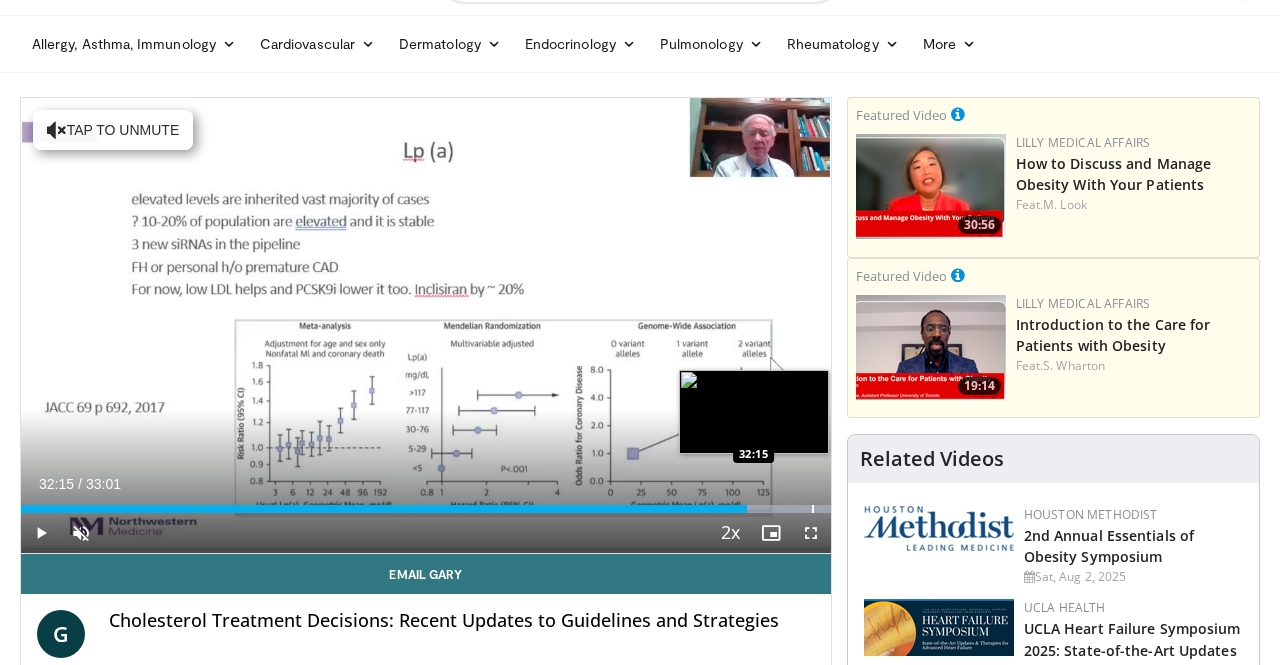 click at bounding box center (813, 509) 